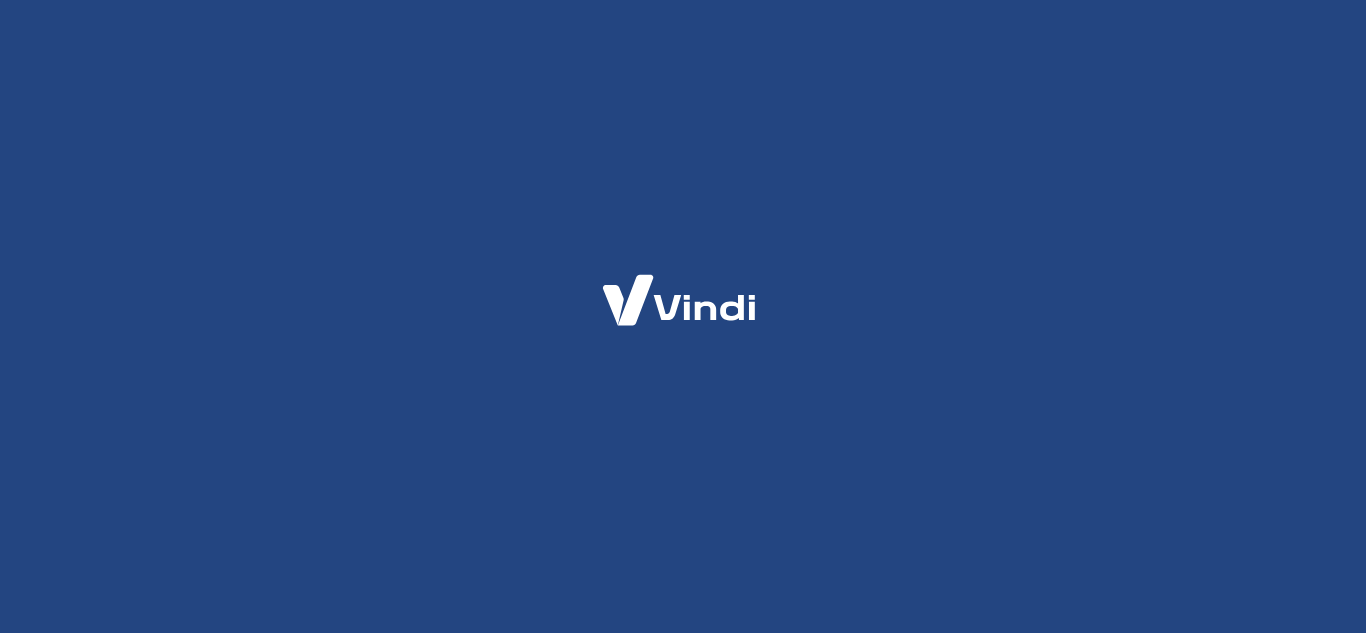 scroll, scrollTop: 0, scrollLeft: 0, axis: both 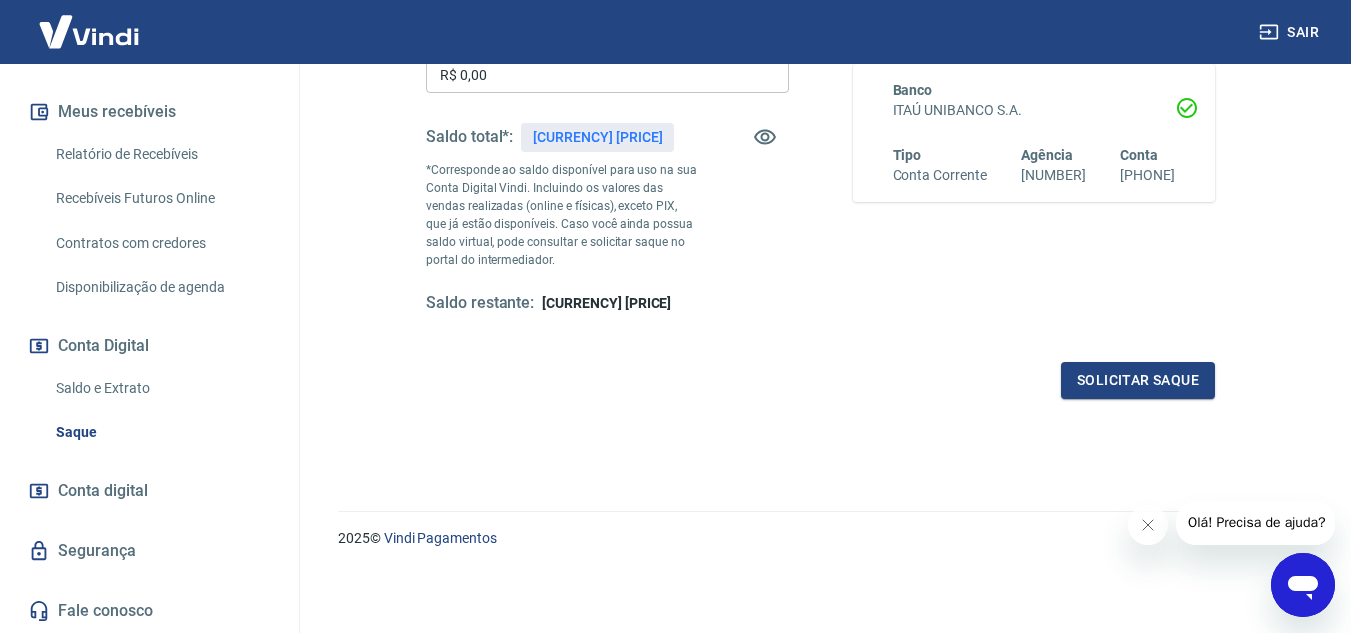 click on "Conta digital" at bounding box center (103, 491) 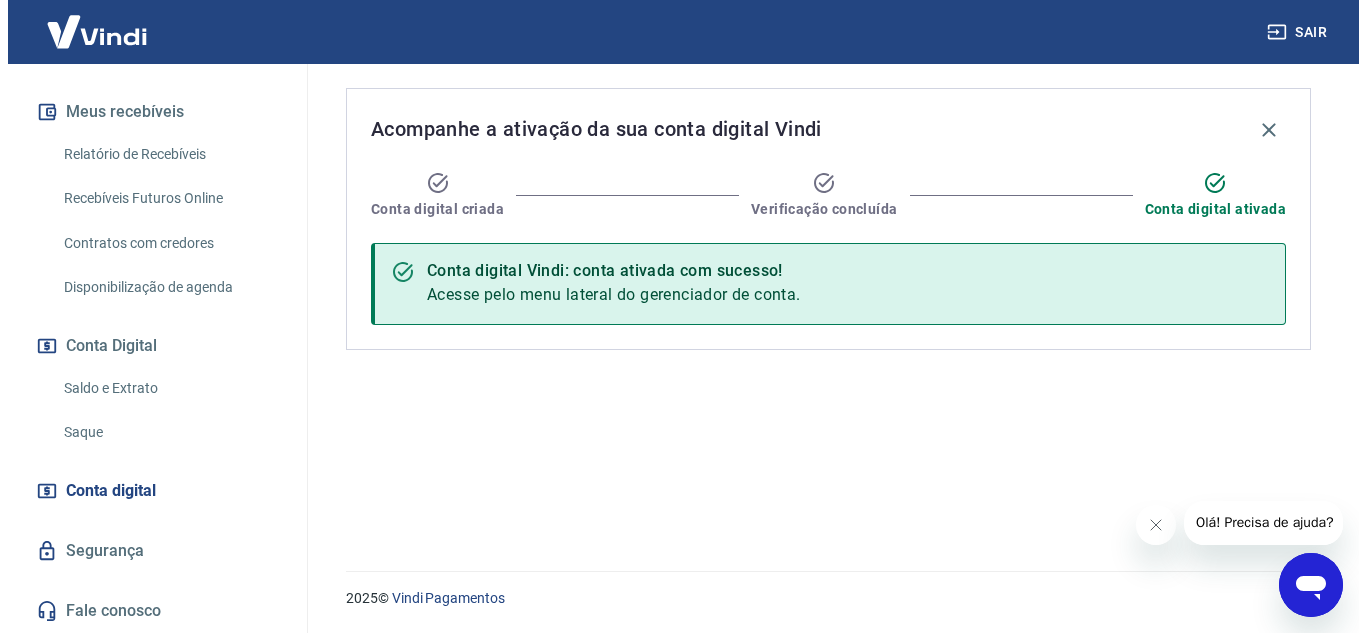 scroll, scrollTop: 0, scrollLeft: 0, axis: both 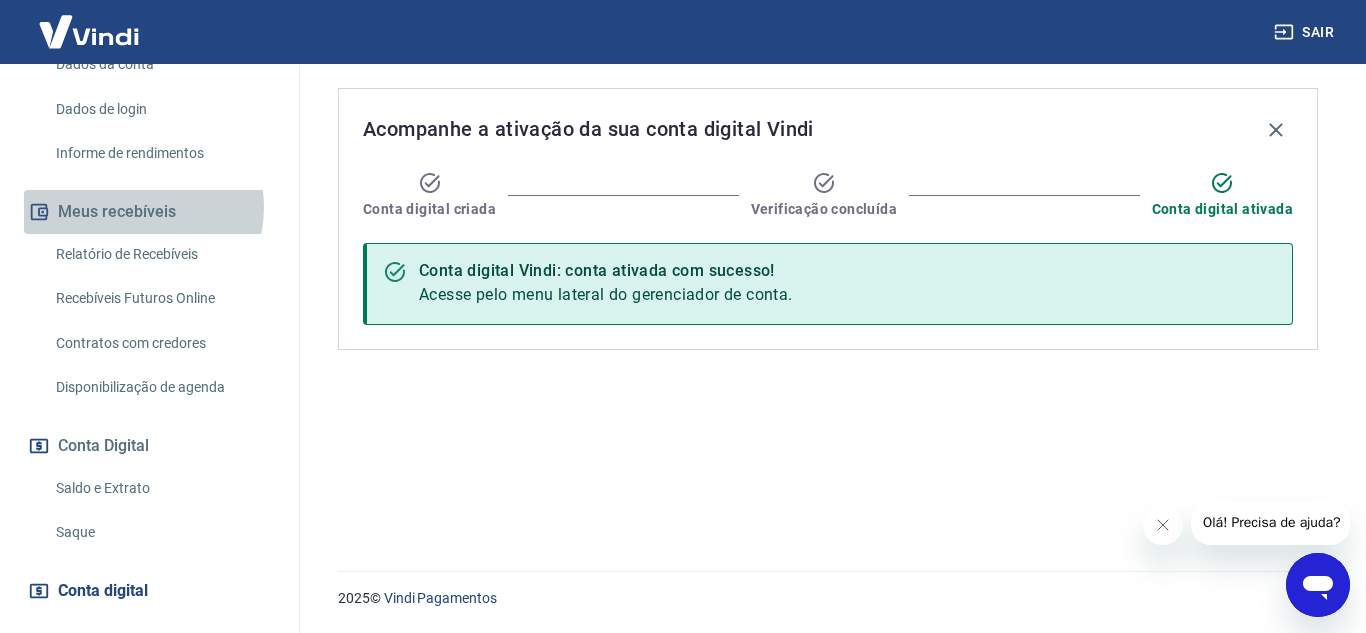 click on "Meus recebíveis" at bounding box center (149, 212) 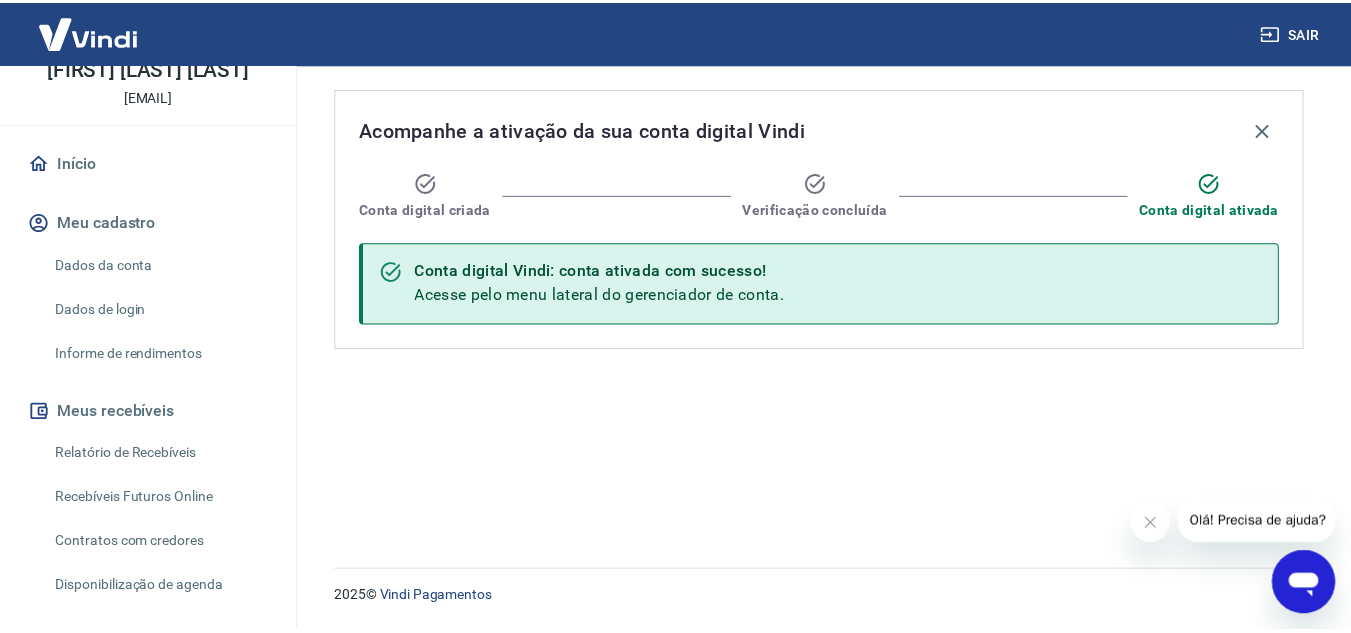 scroll, scrollTop: 411, scrollLeft: 0, axis: vertical 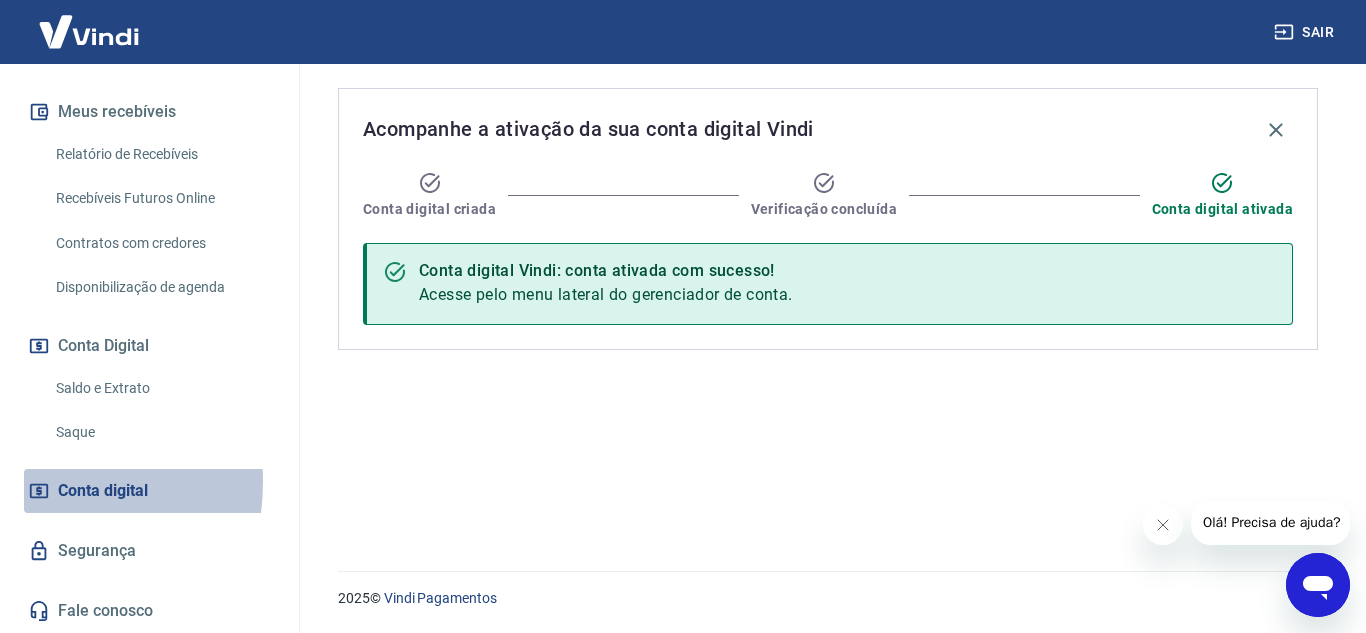 click 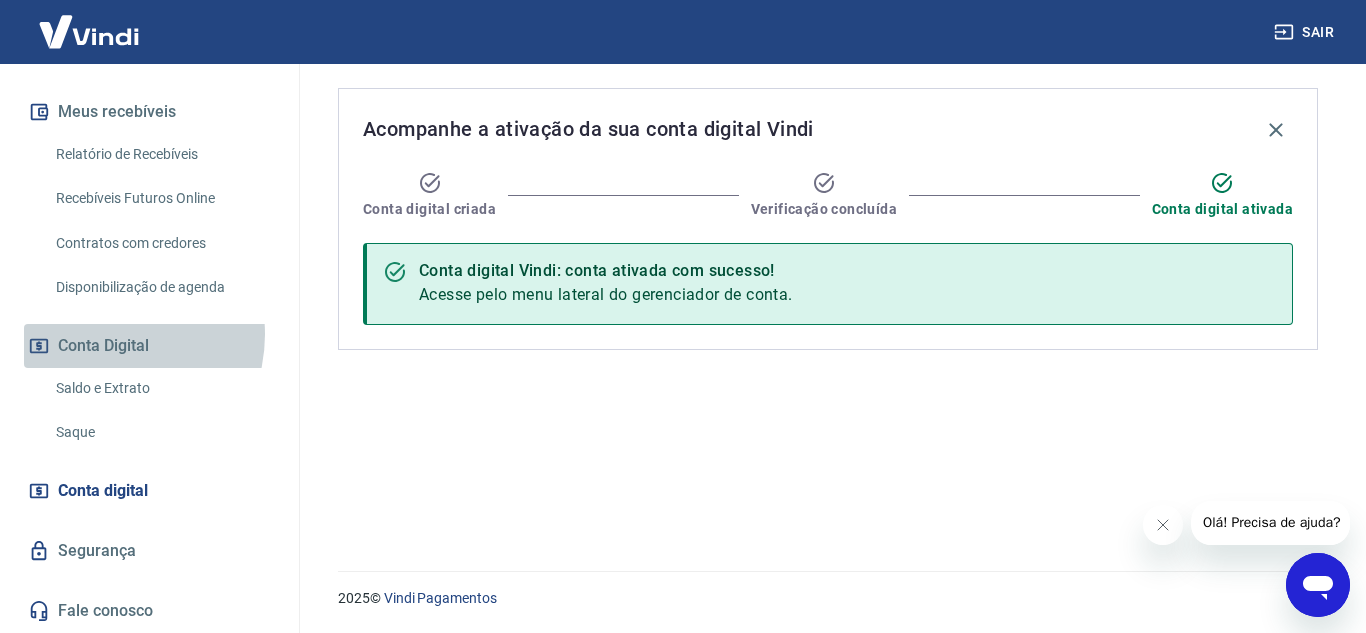 click on "Conta Digital" at bounding box center [149, 346] 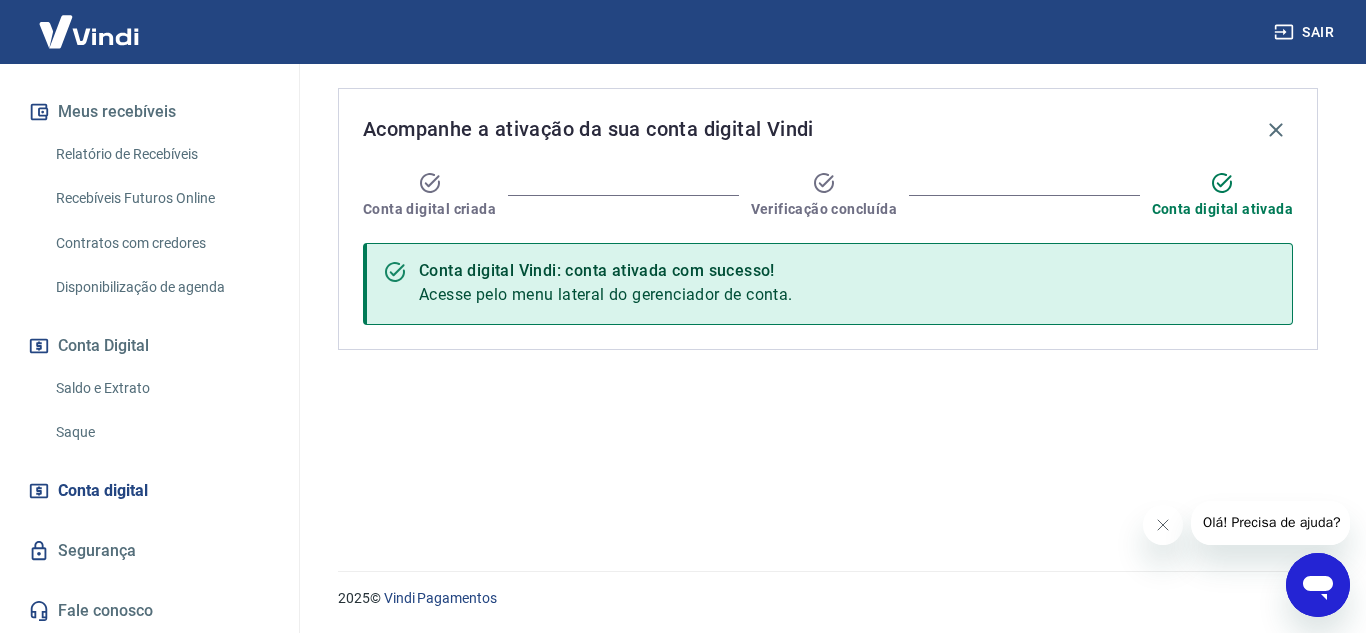 click on "Saldo e Extrato" at bounding box center (161, 388) 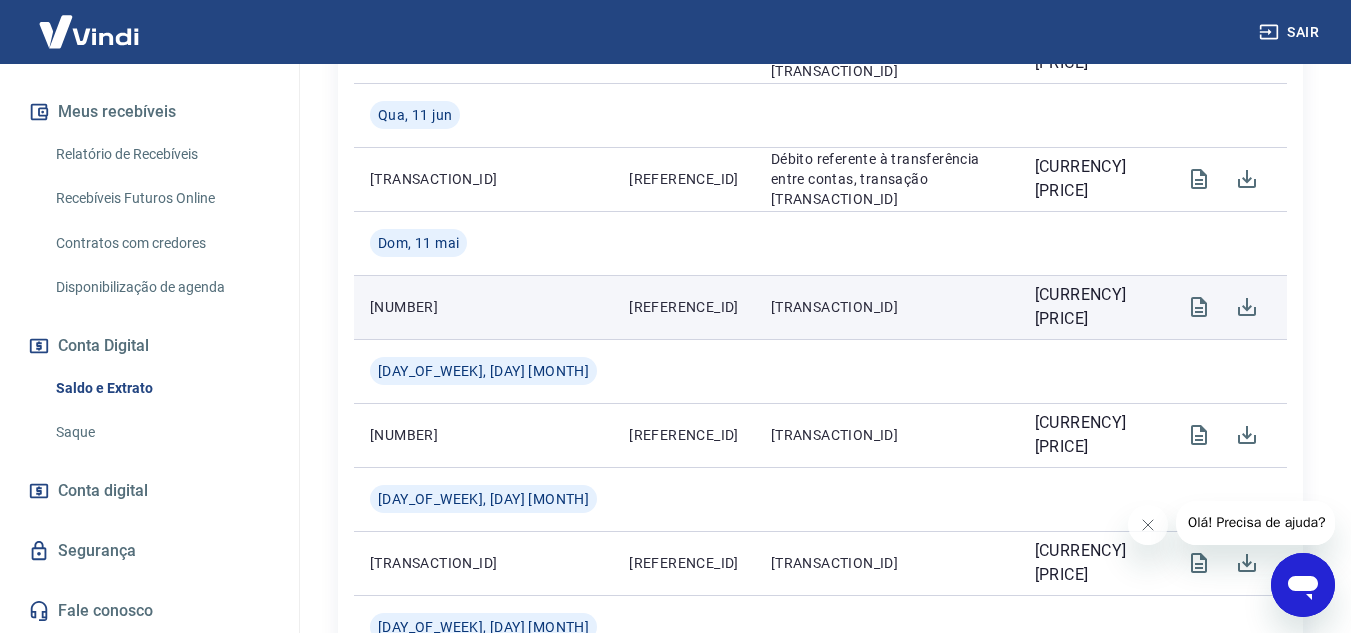 scroll, scrollTop: 500, scrollLeft: 0, axis: vertical 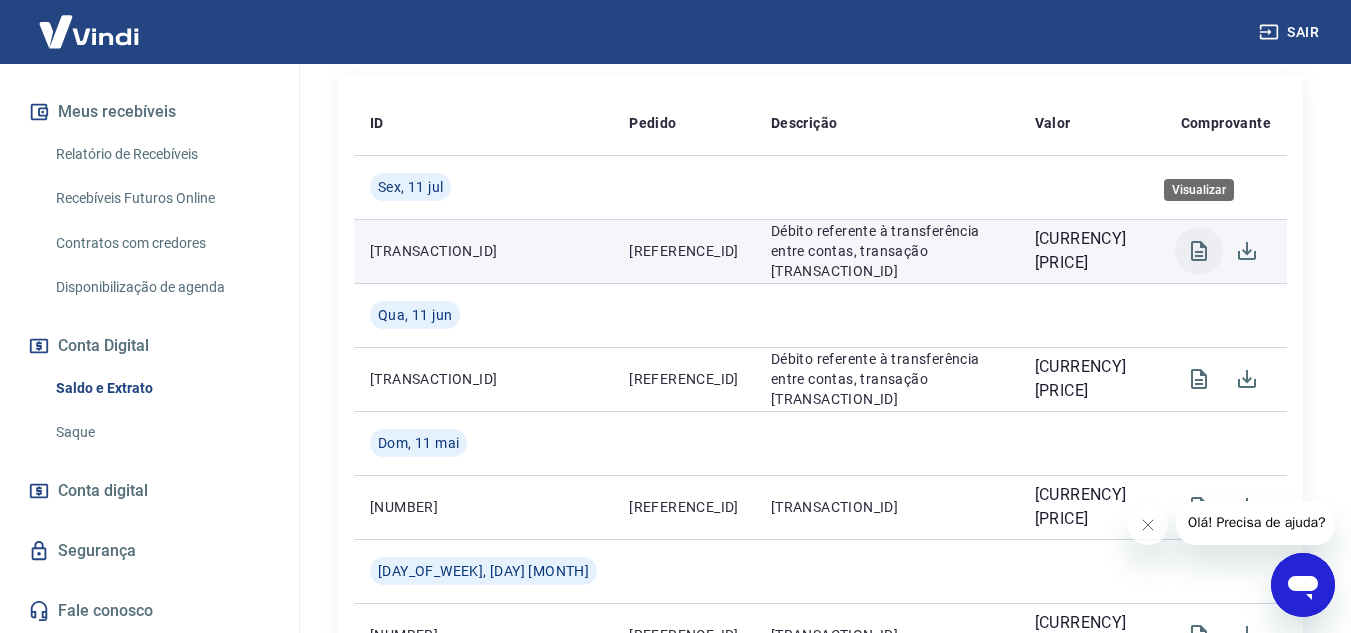 click 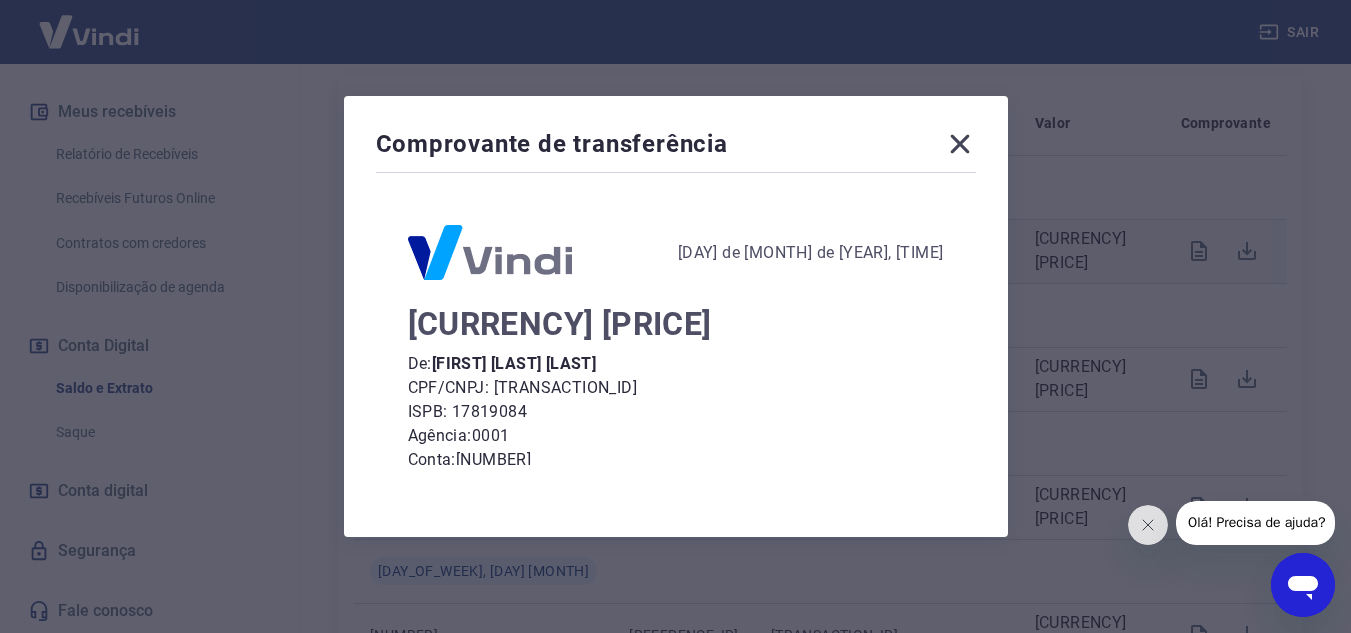 scroll, scrollTop: 247, scrollLeft: 0, axis: vertical 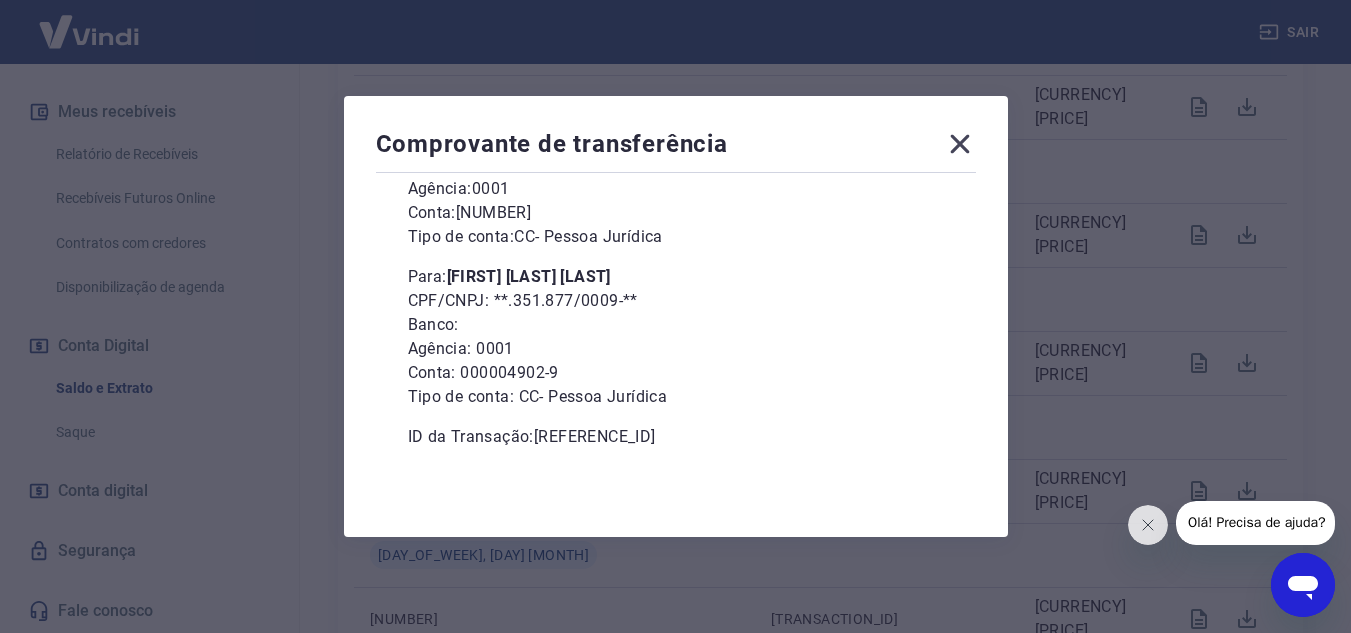 click 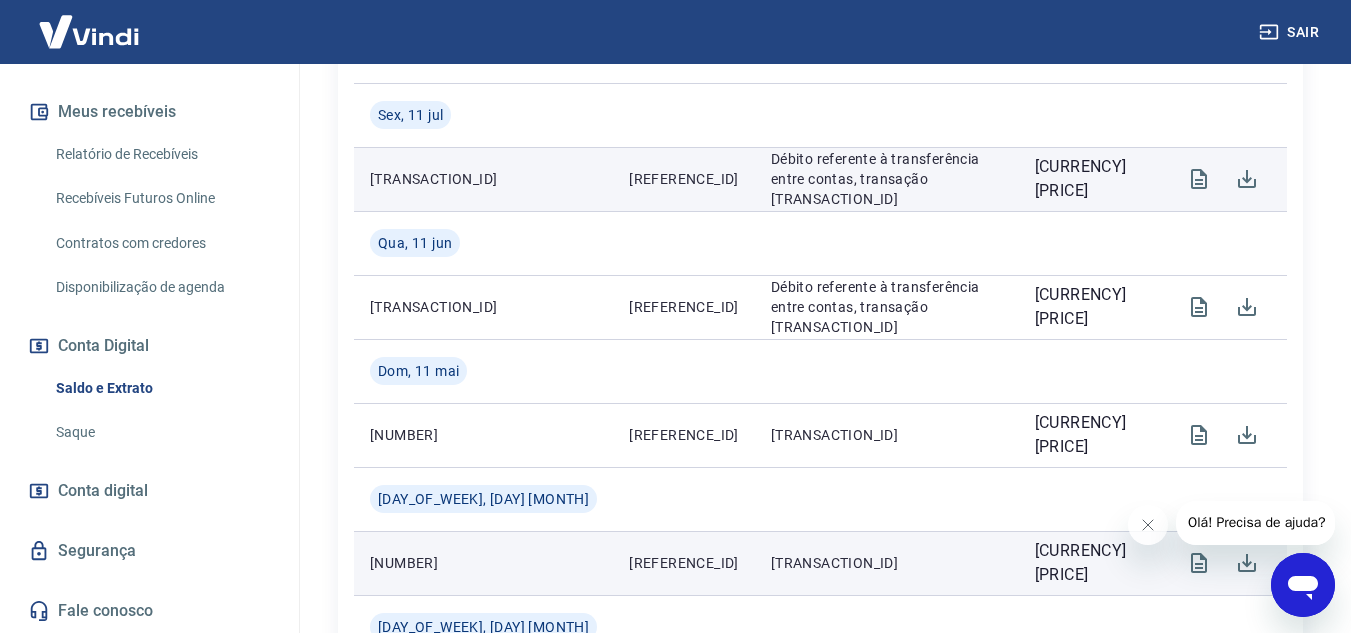 scroll, scrollTop: 400, scrollLeft: 0, axis: vertical 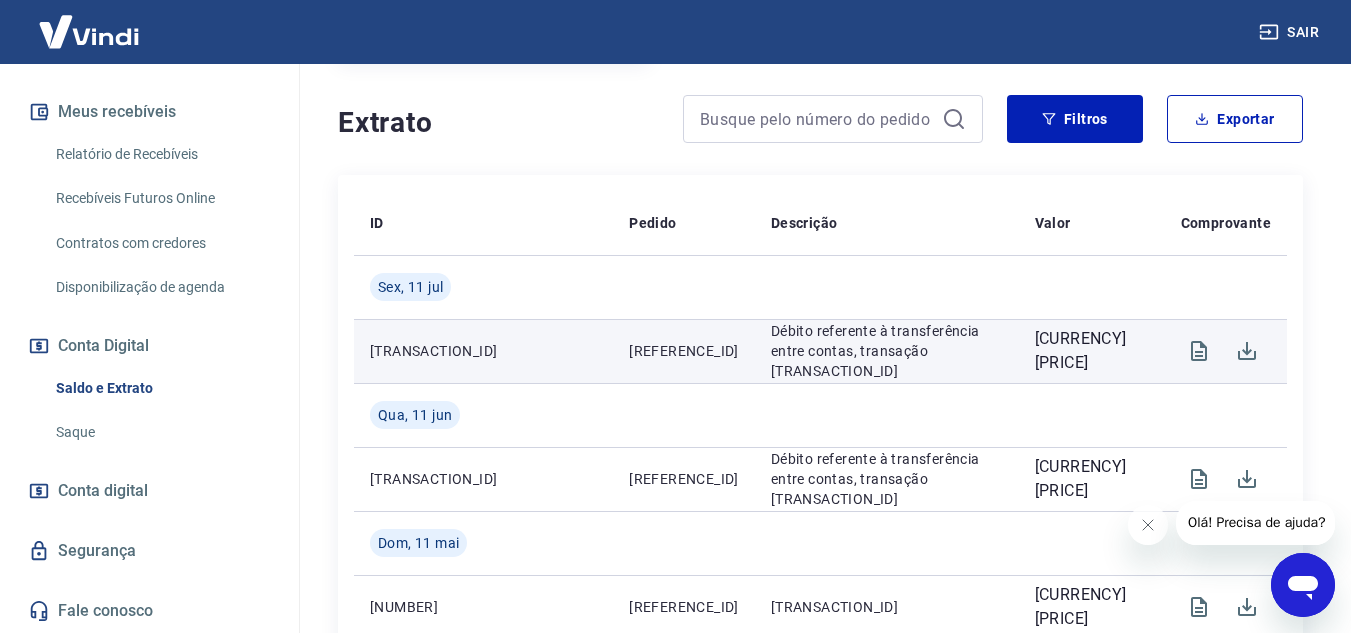 click 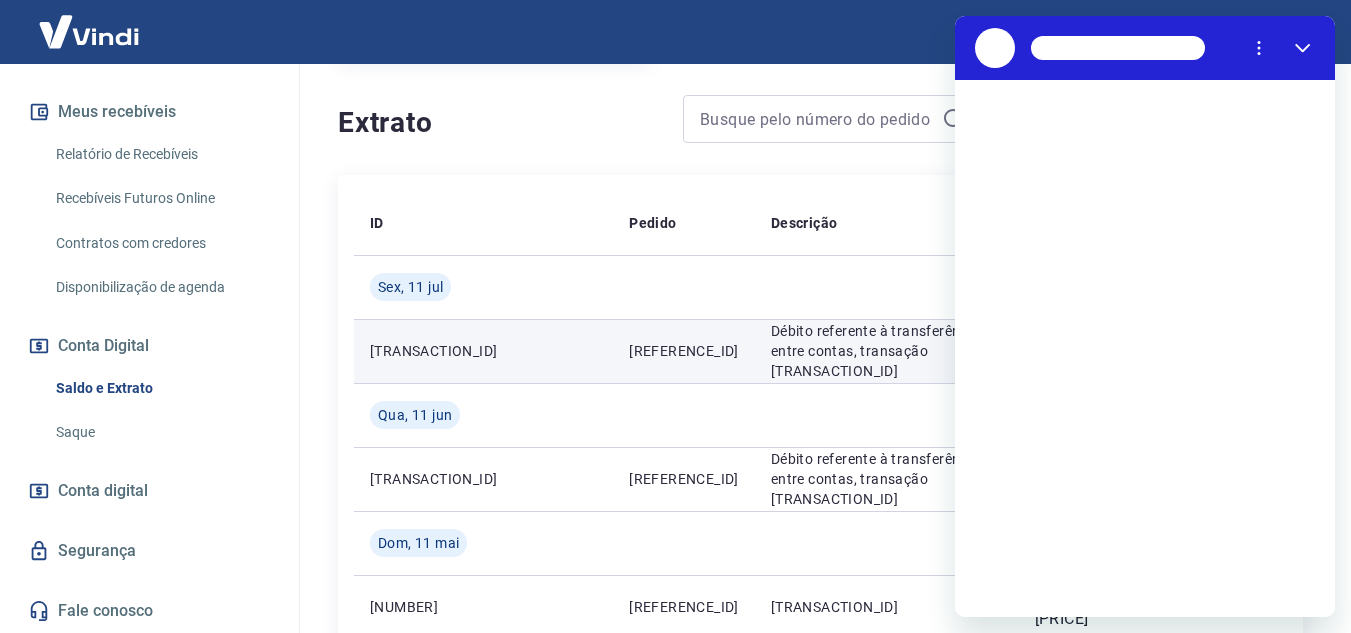 scroll, scrollTop: 0, scrollLeft: 0, axis: both 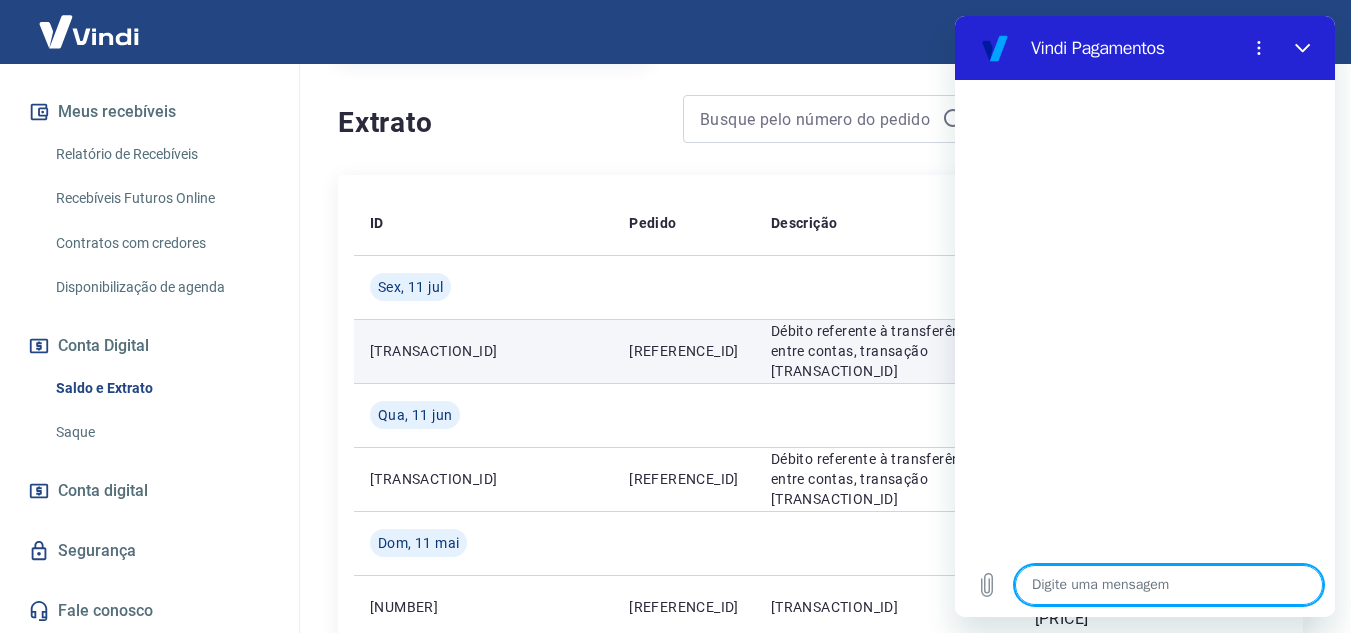 type on "x" 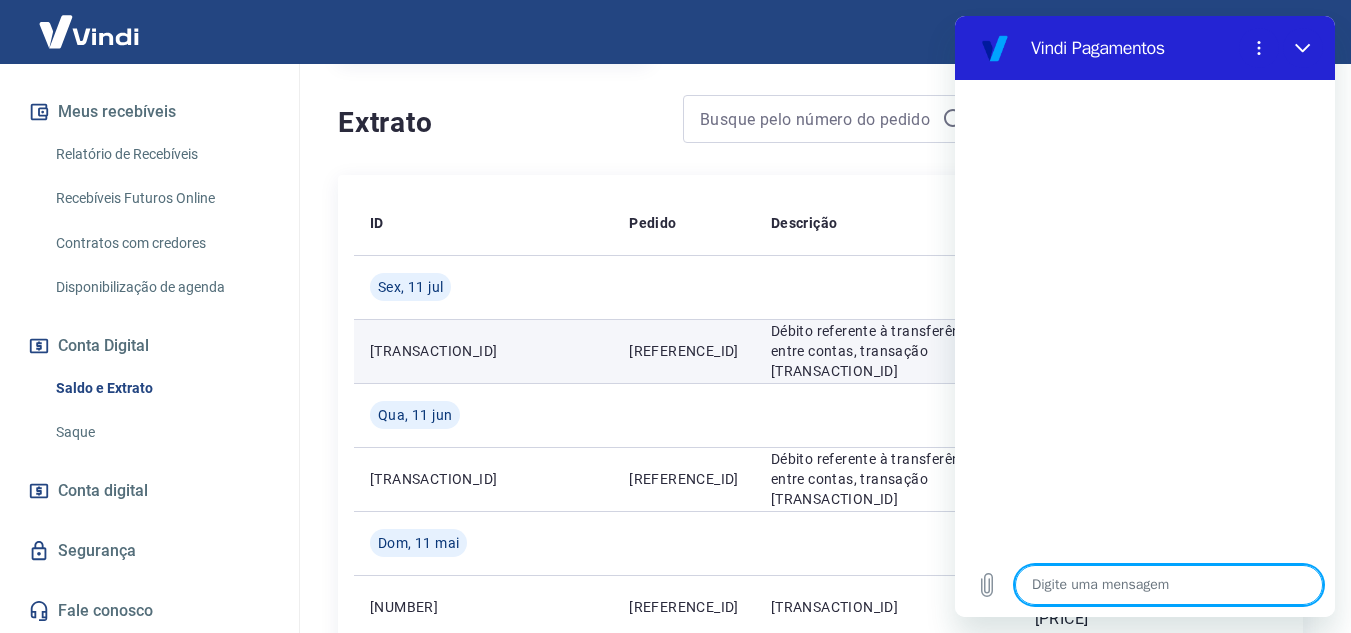 type on "q" 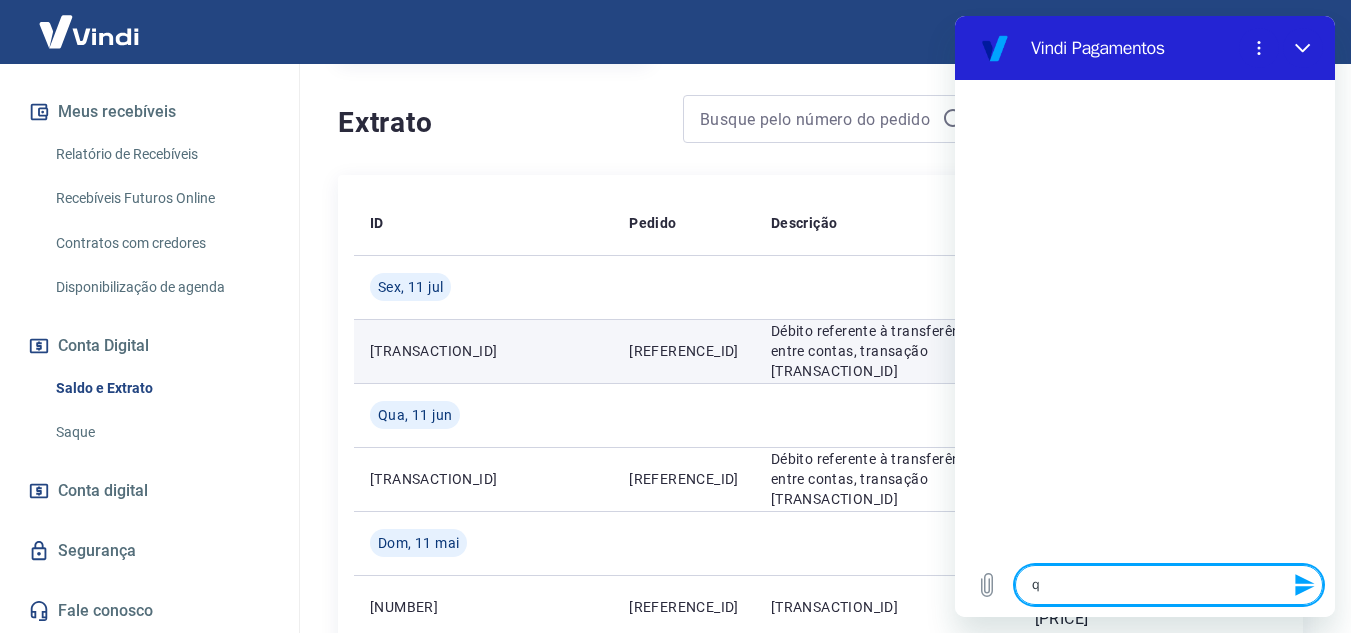 type on "qu" 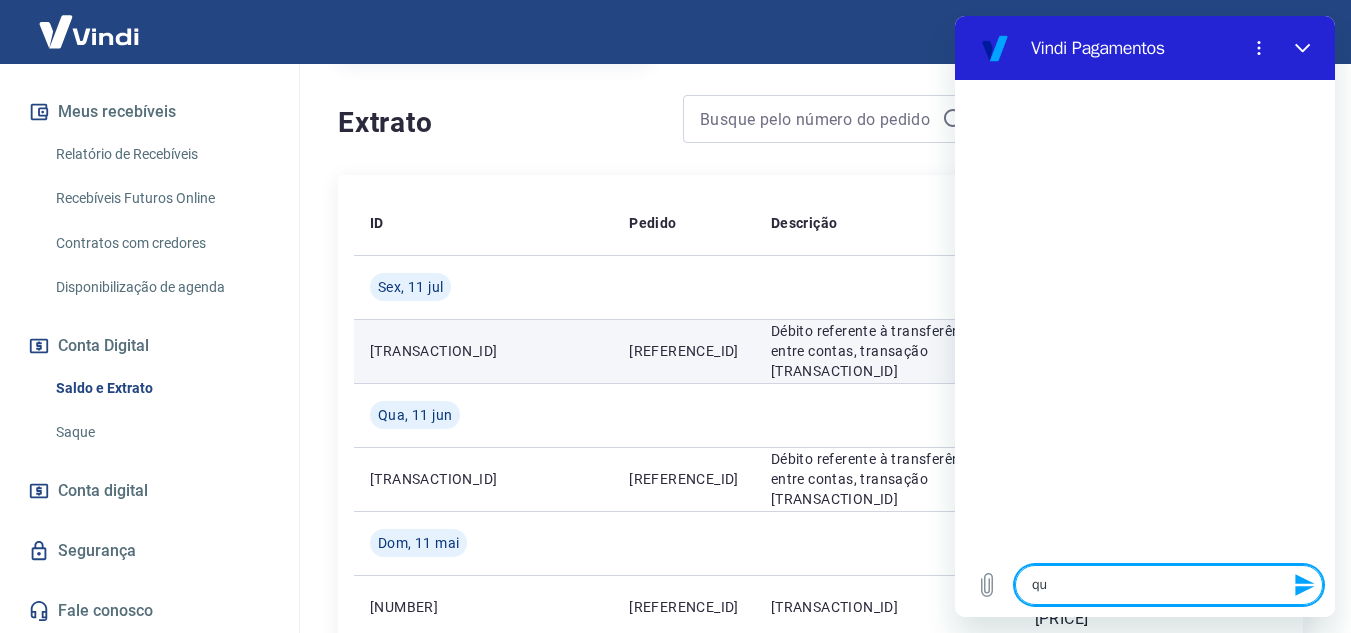 type on "quo" 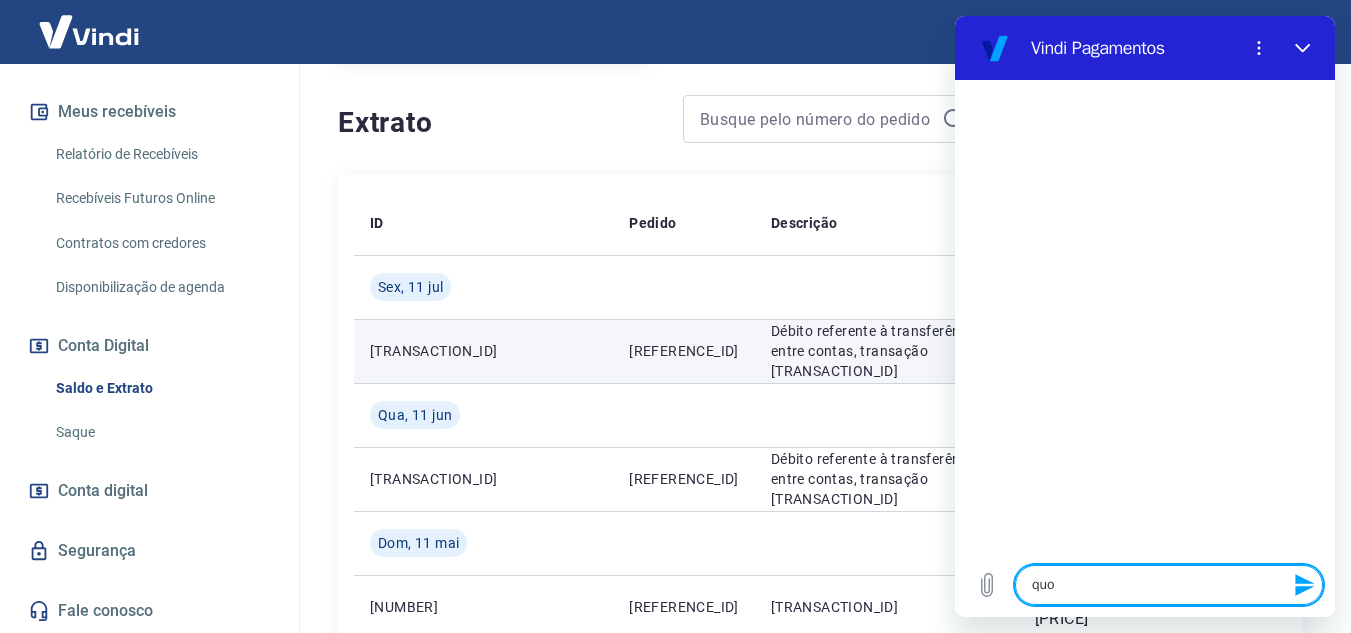 type on "qu" 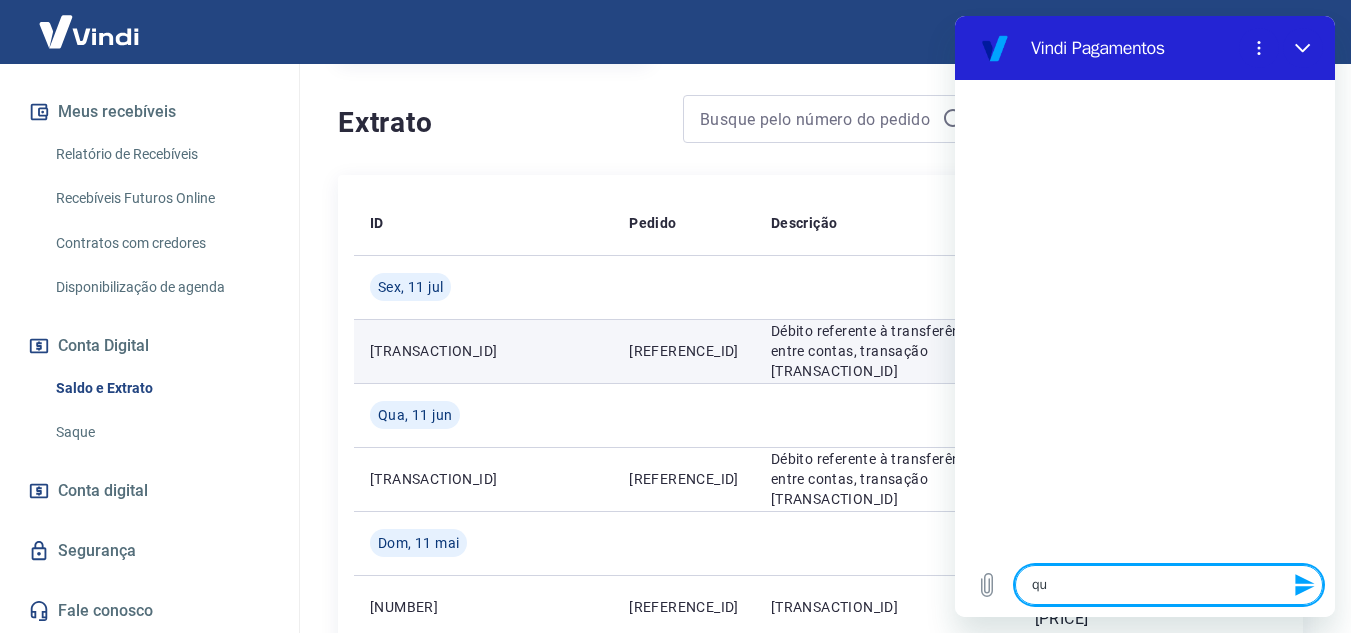 type on "que" 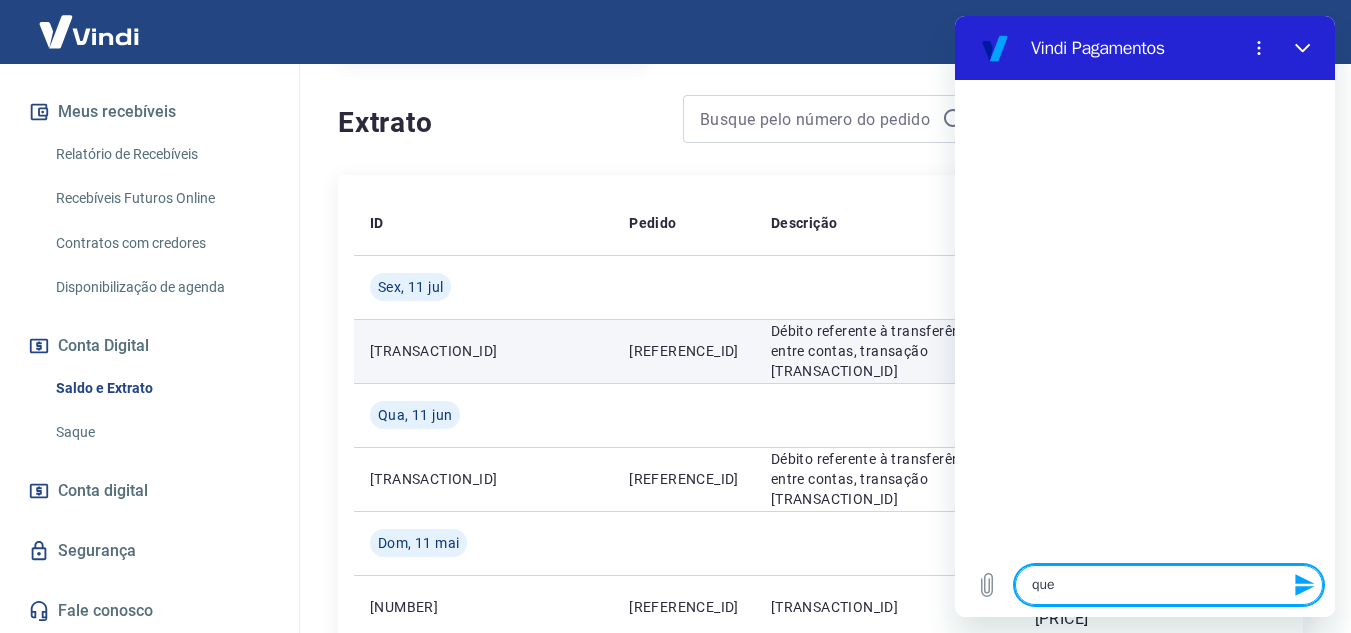type on "quer" 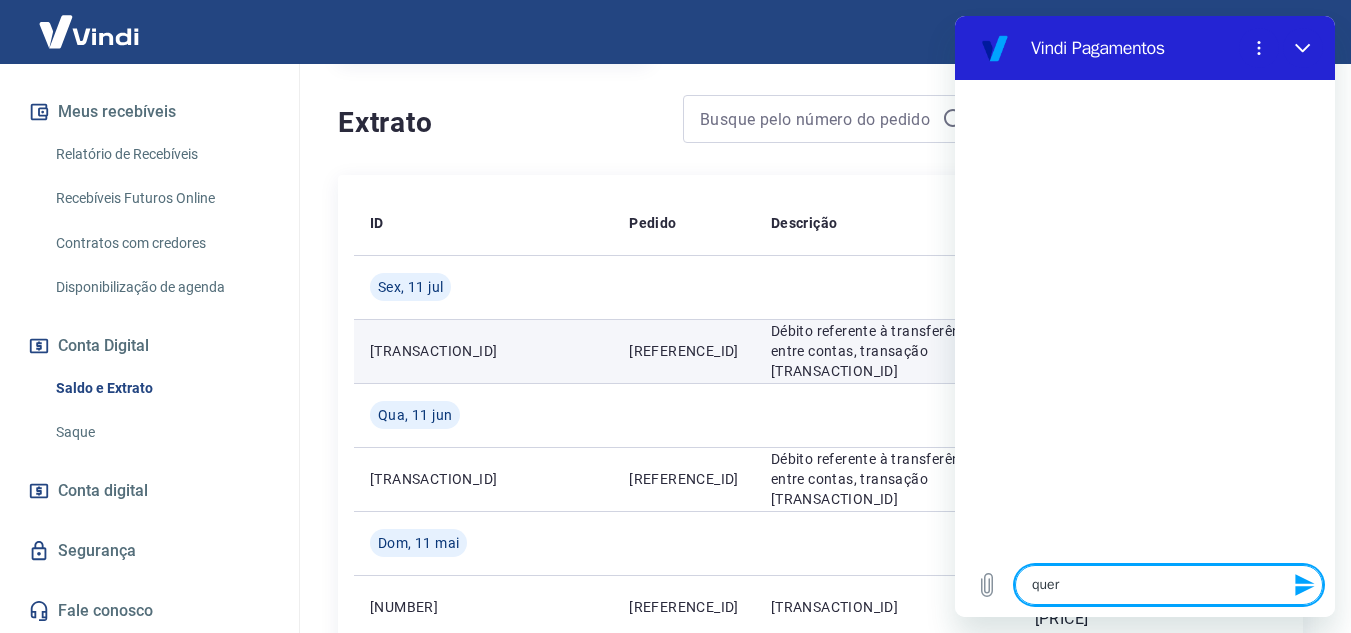 type on "quero" 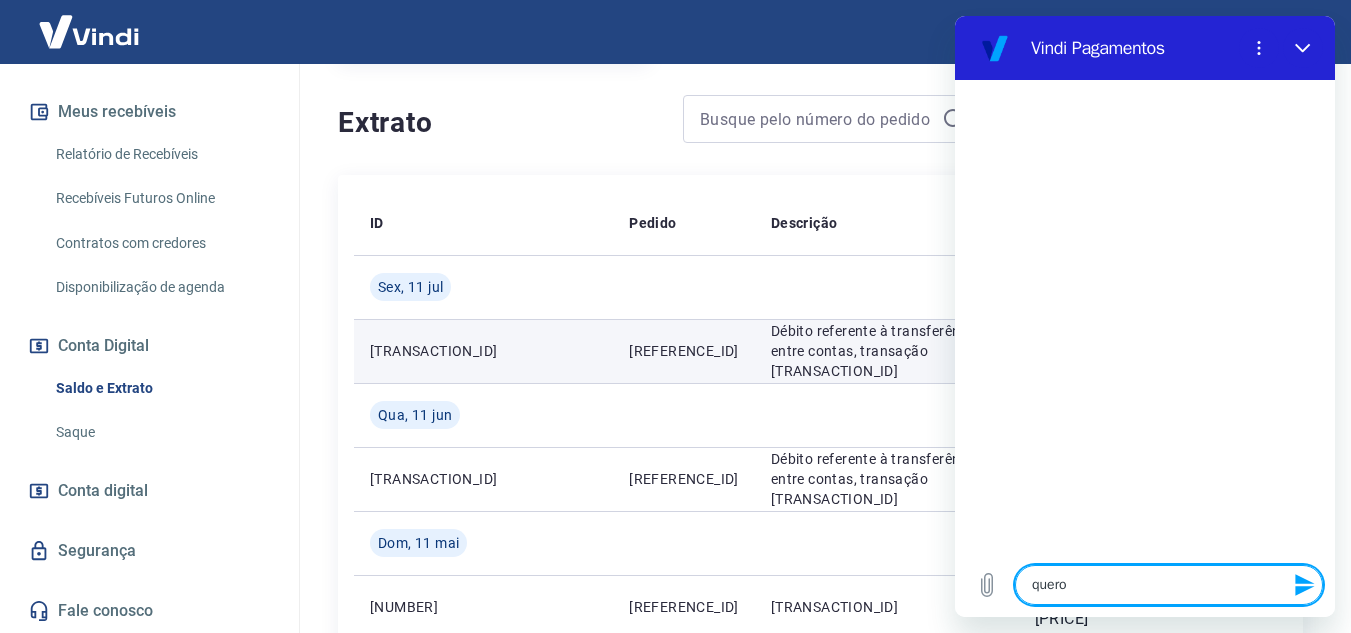 type on "quero" 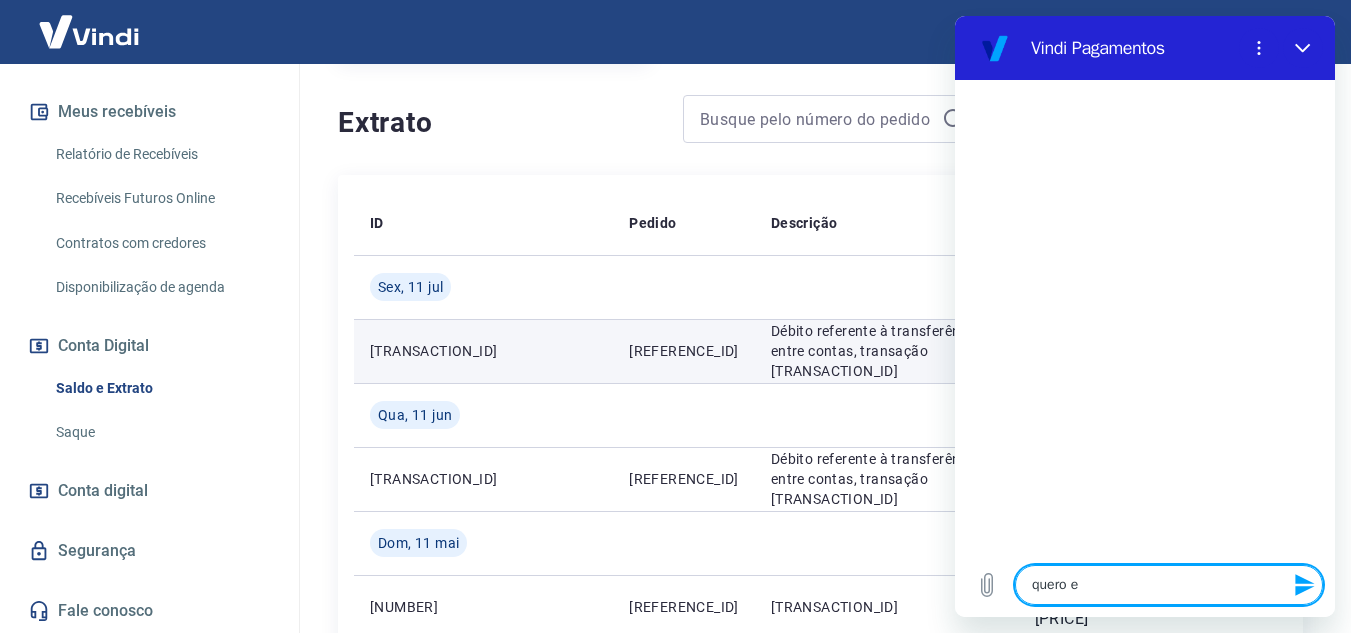 type on "quero en" 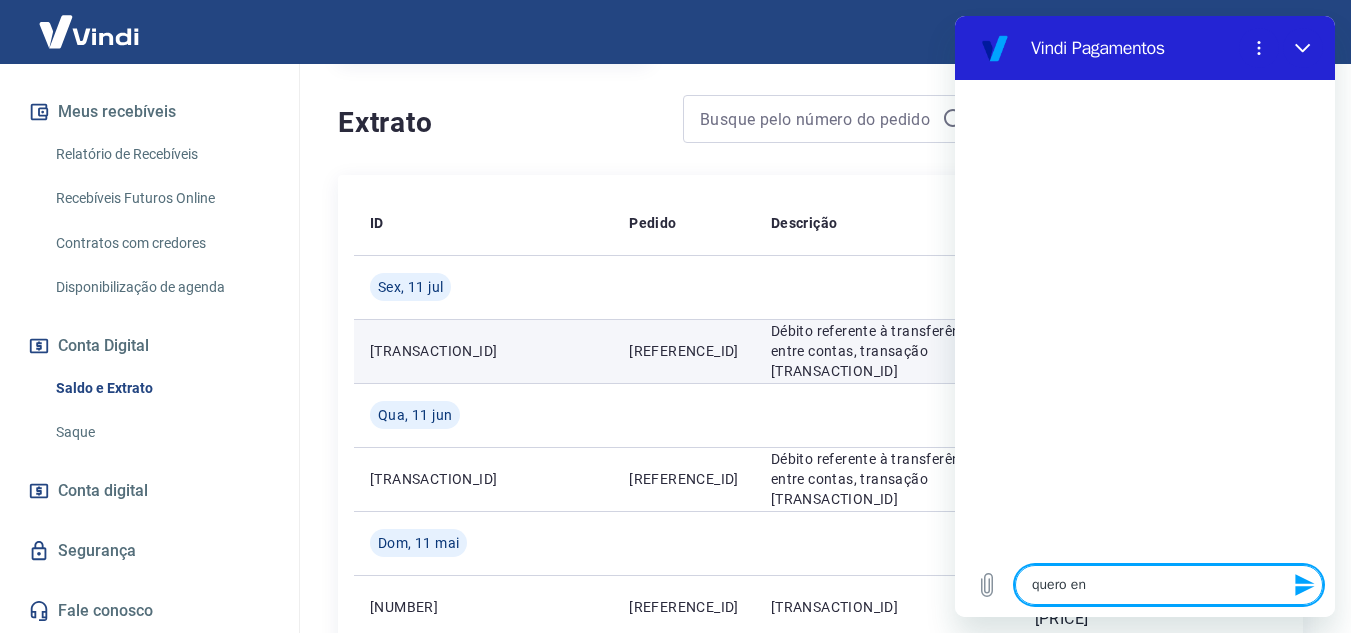 type on "quero ent" 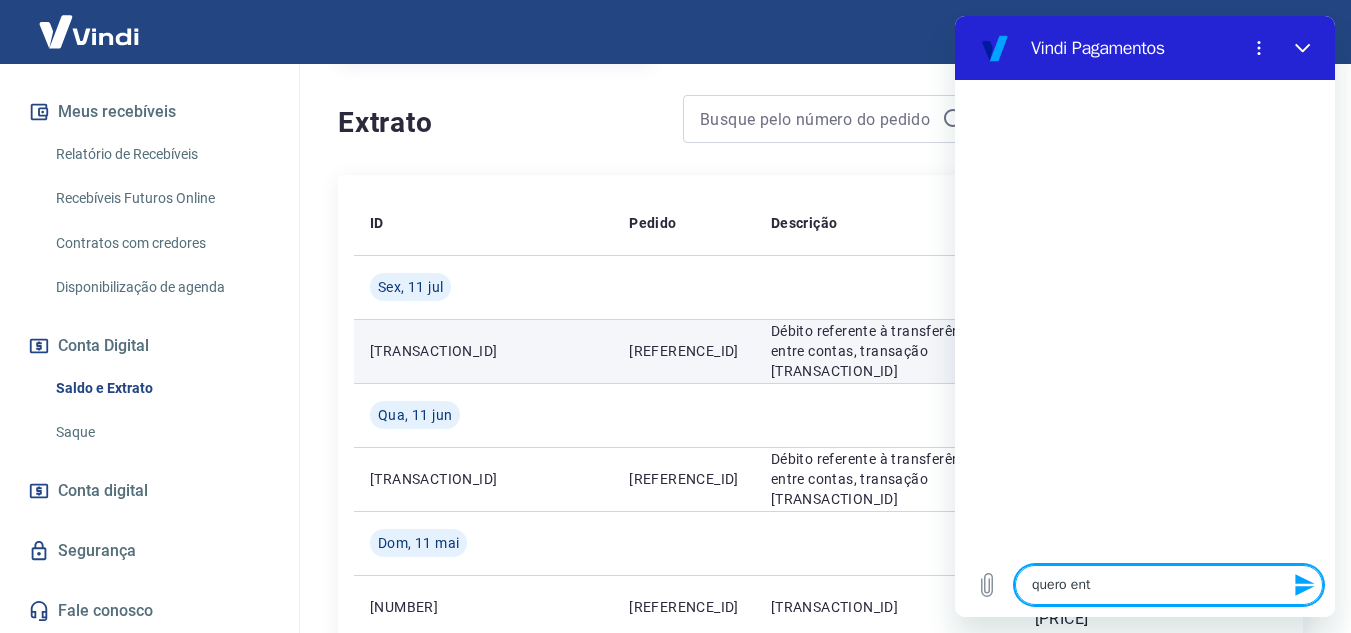 type on "quero ente" 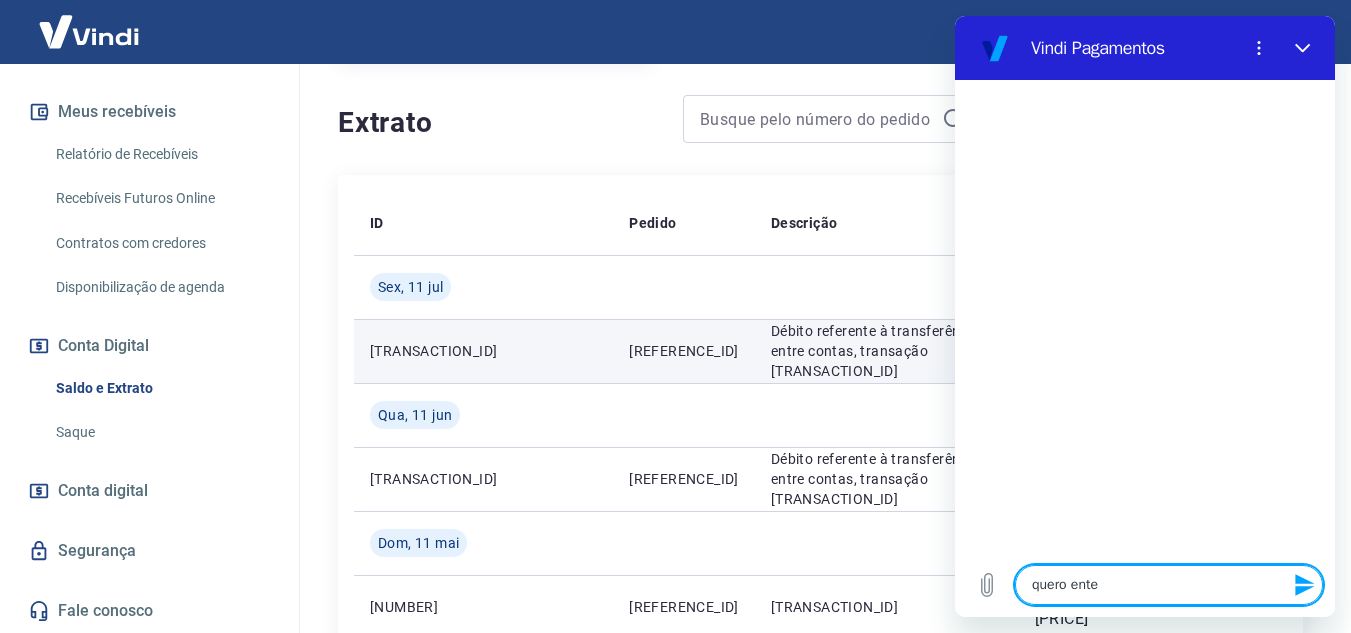 type on "quero enten" 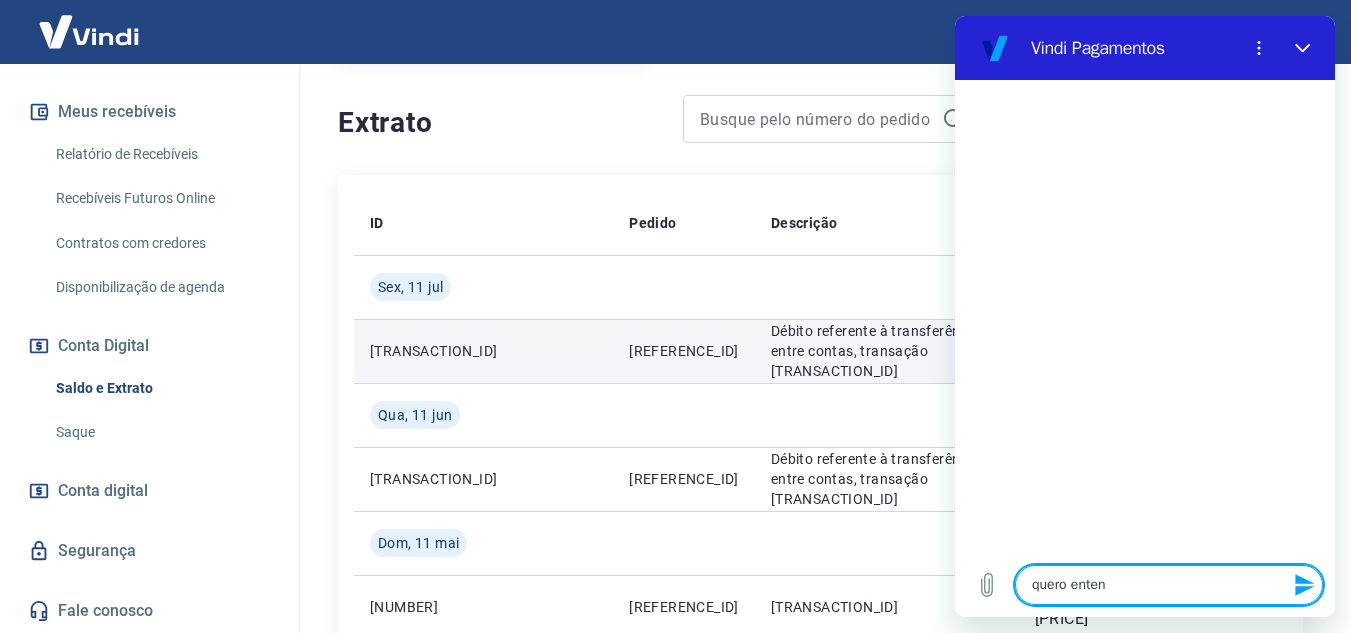 type on "quero entend" 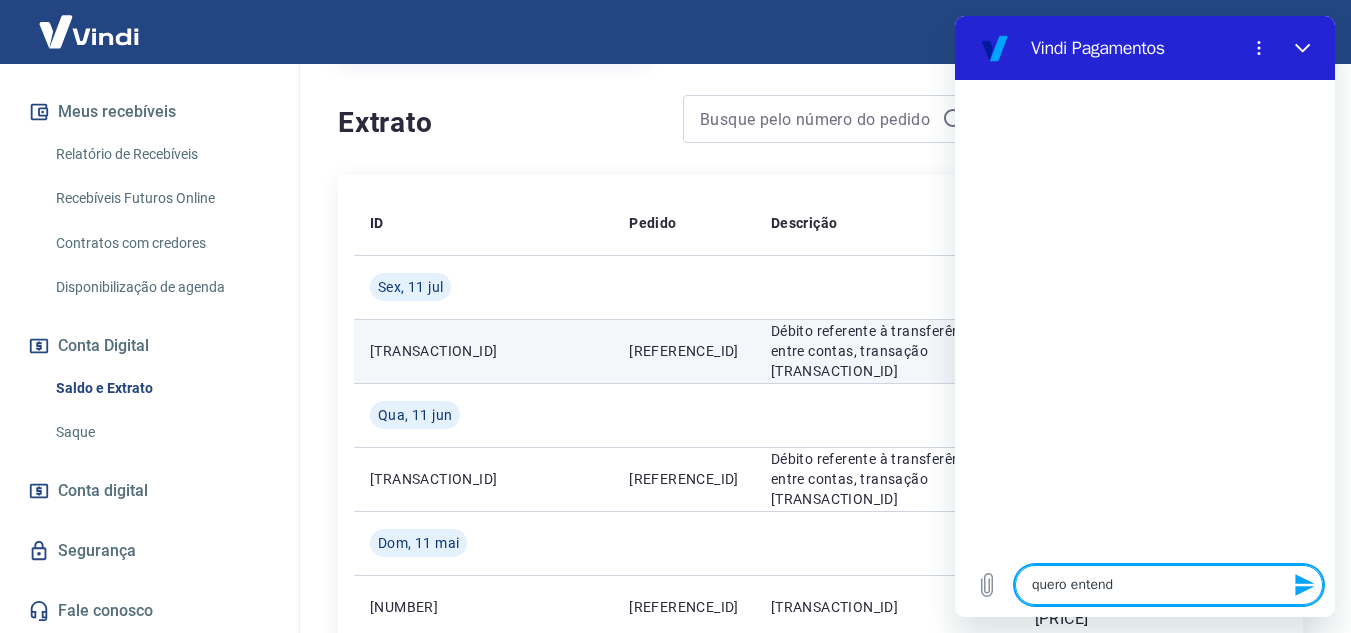 type on "quero entende" 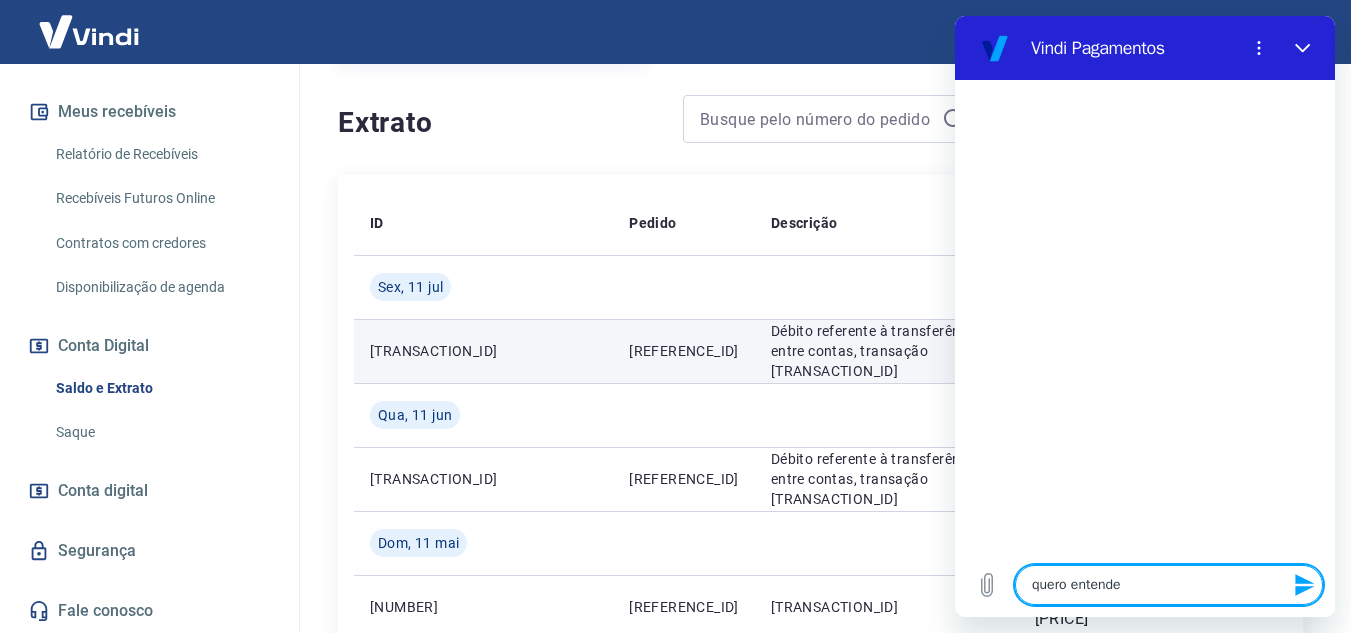 type on "quero entender" 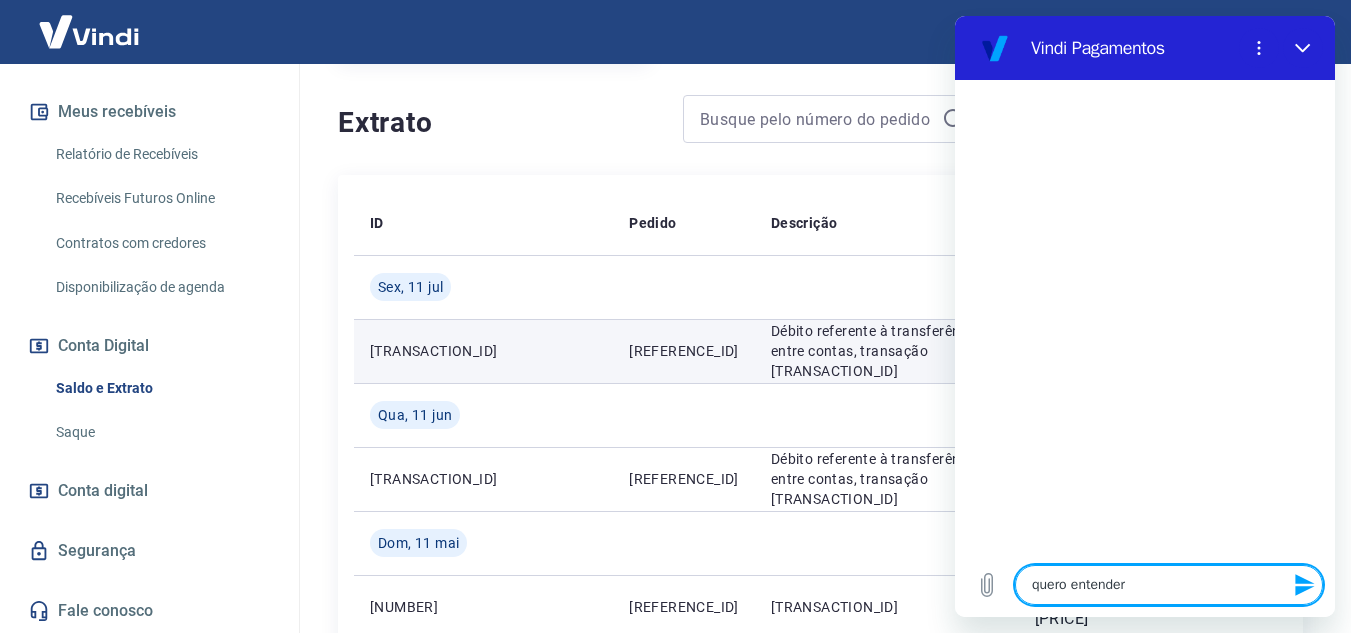 type on "quero entender" 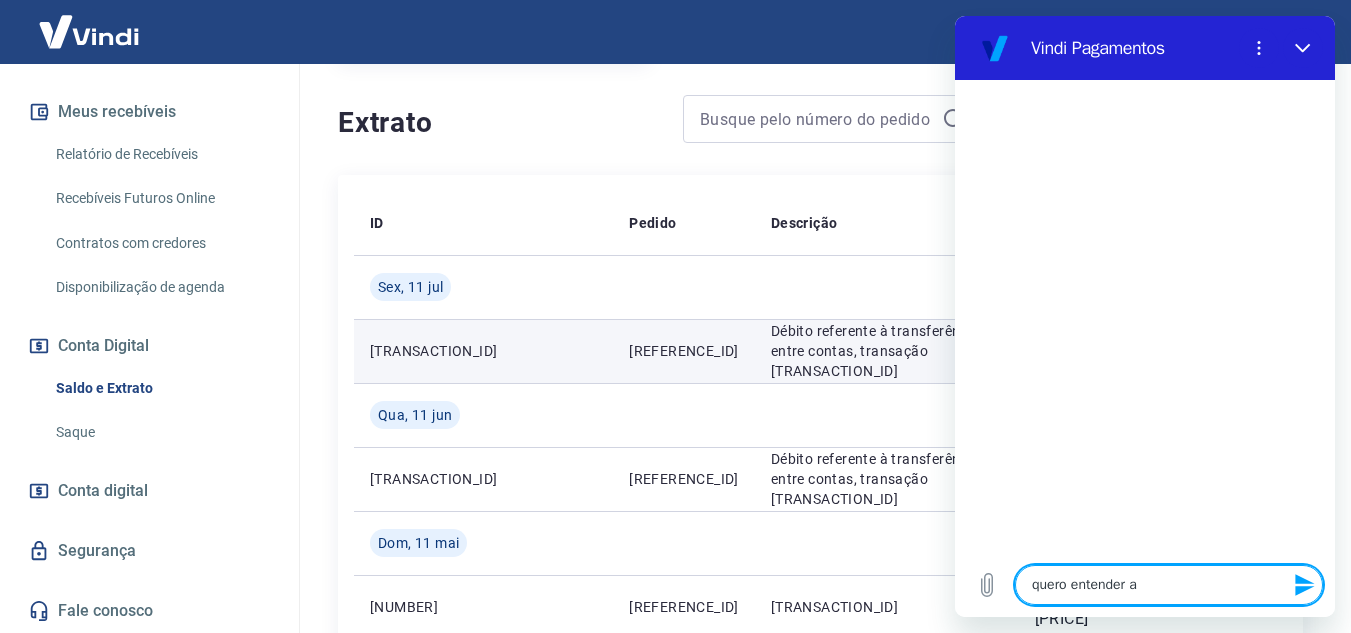 type on "quero entender a" 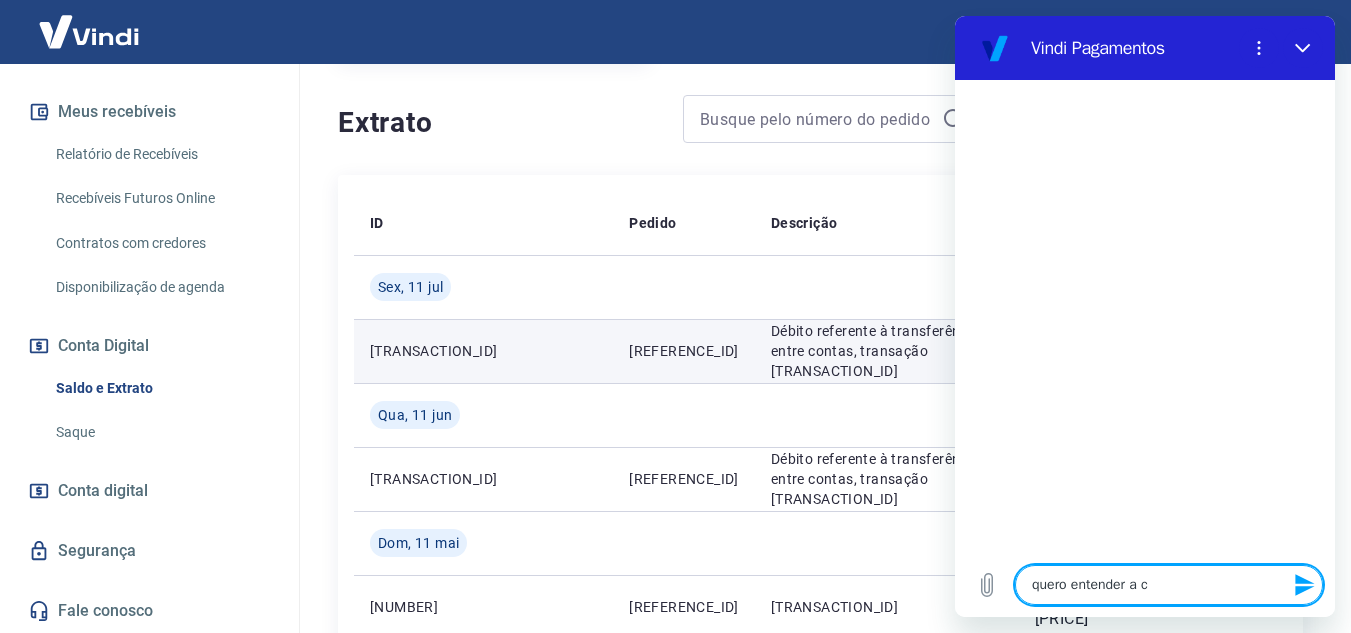 type on "quero entender a co" 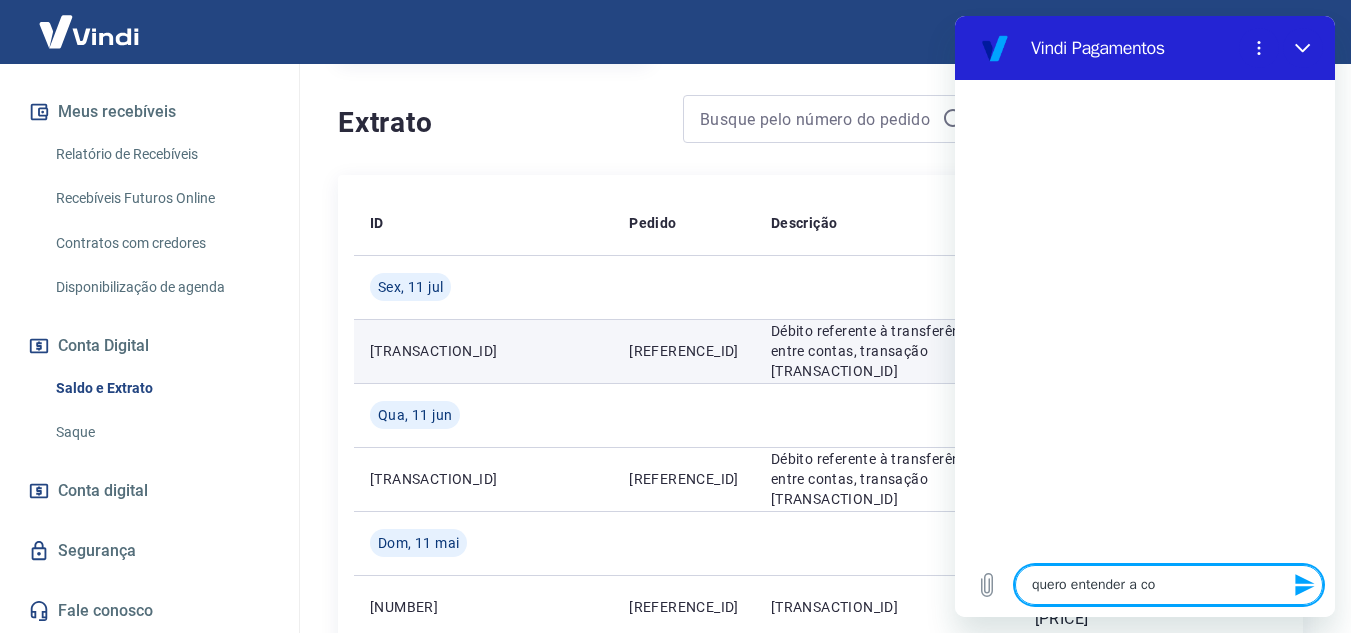 type on "quero entender a cob" 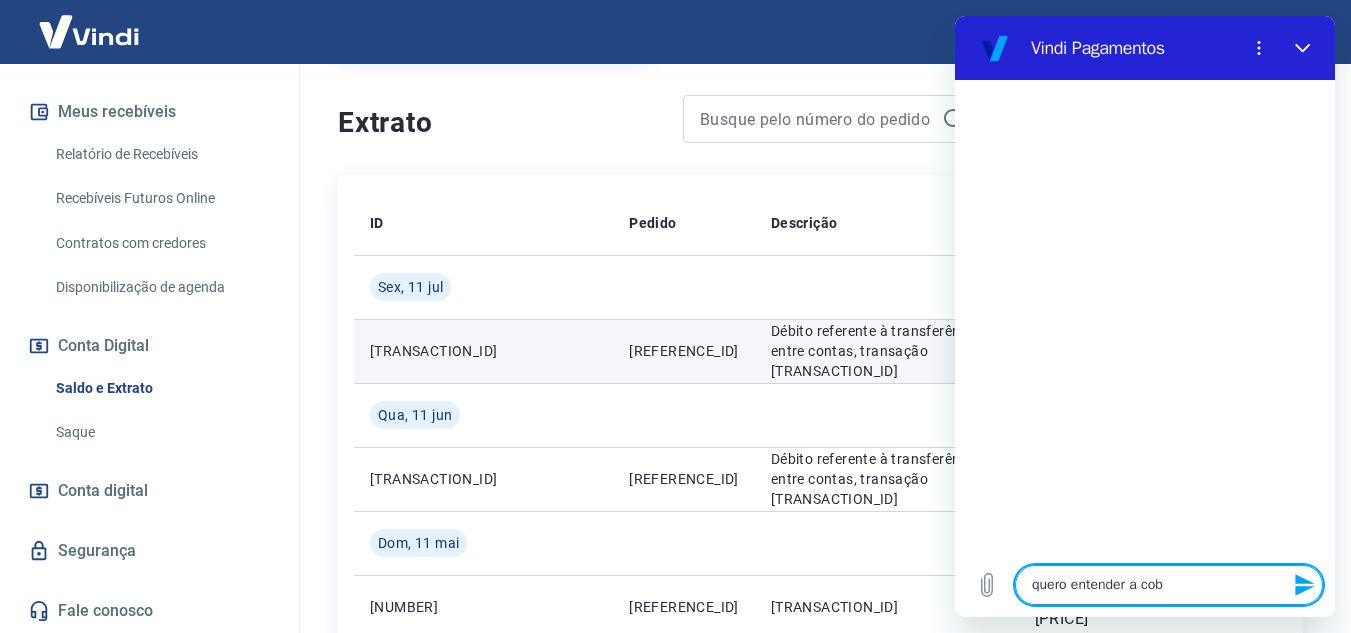 type on "quero entender a cobr" 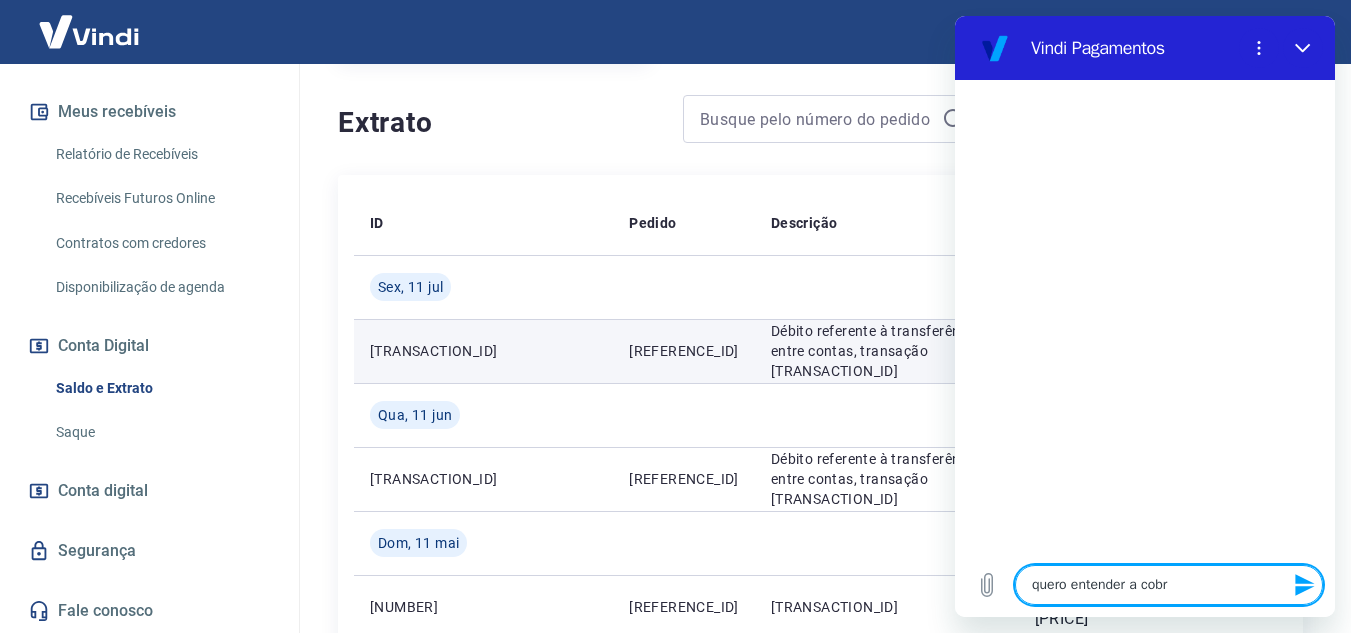 type on "quero entender a cobra" 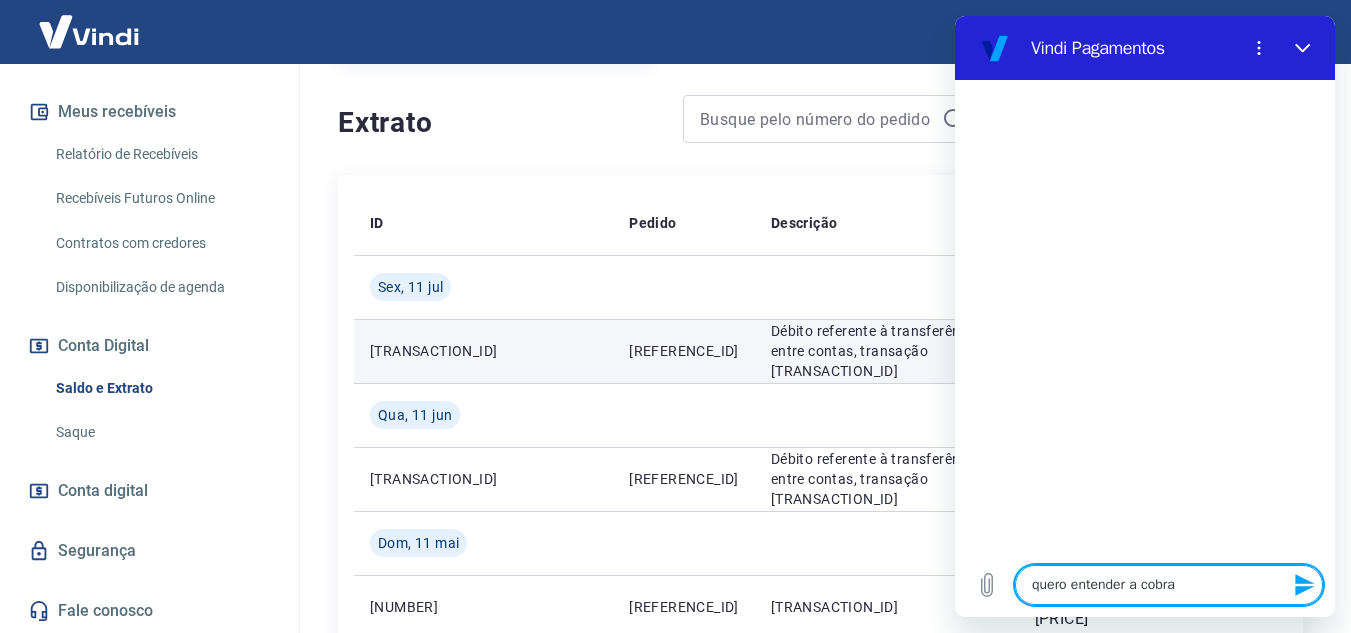 type on "quero entender a cobran" 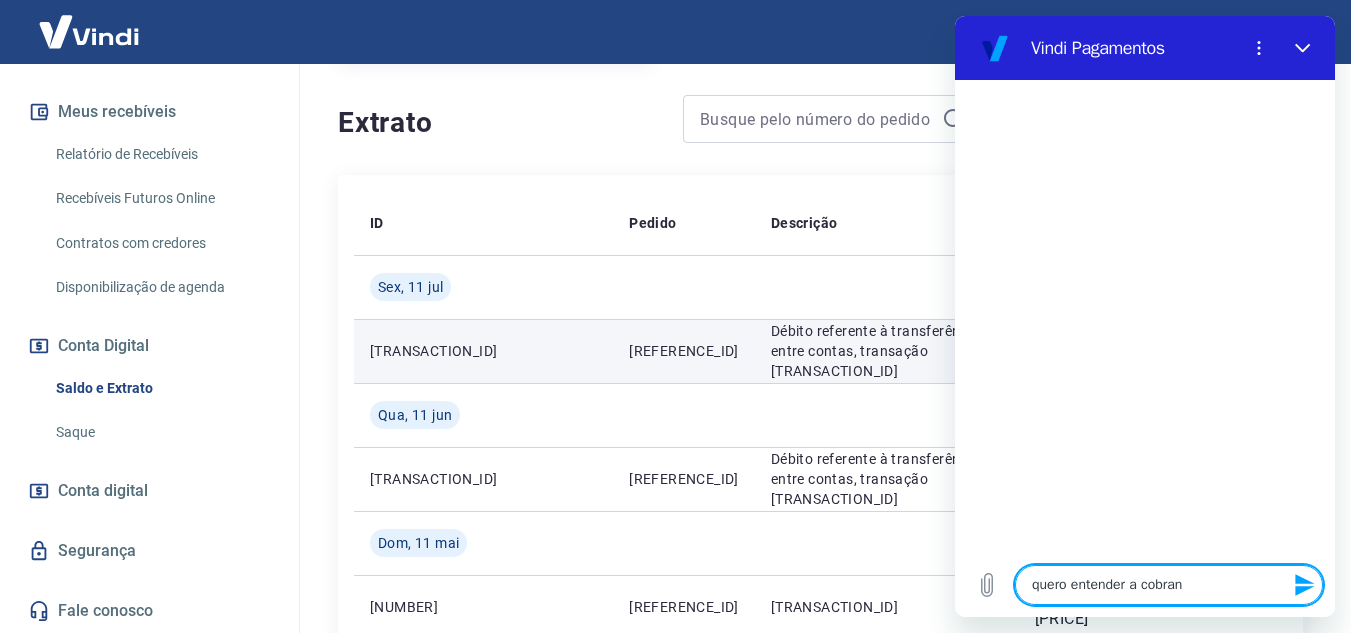 type on "quero entender a cobranç" 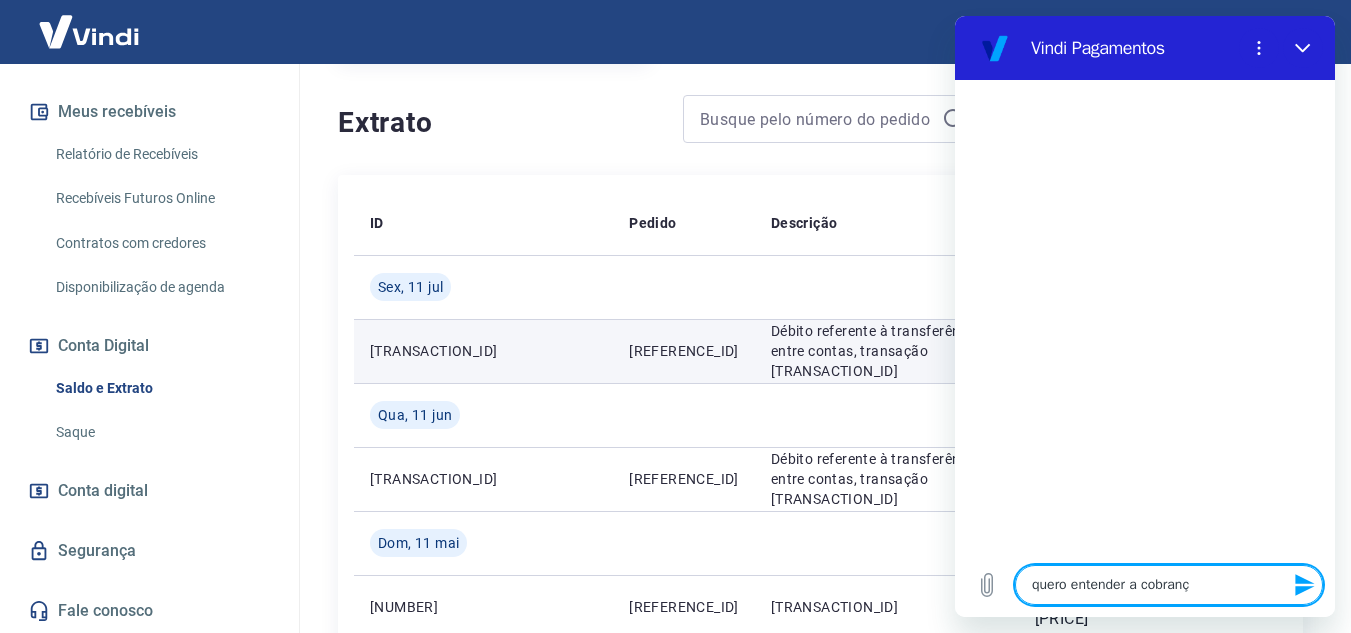 type on "quero entender a cobrança" 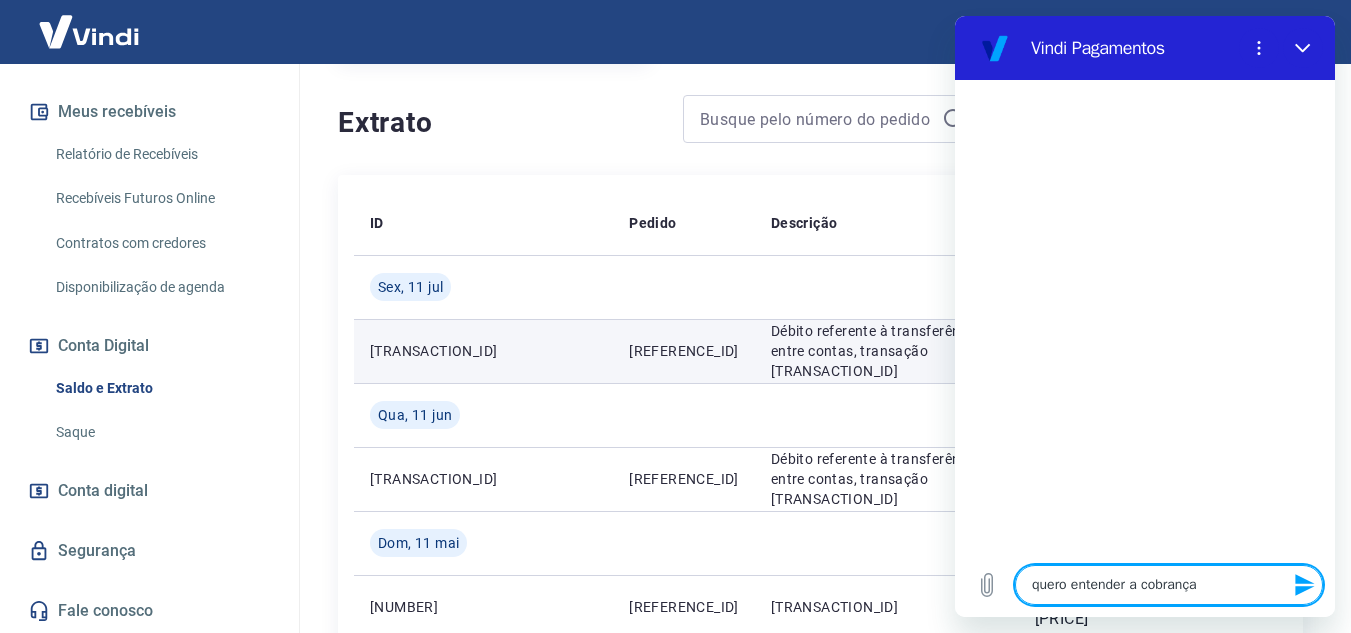 type on "quero entender a cobrança" 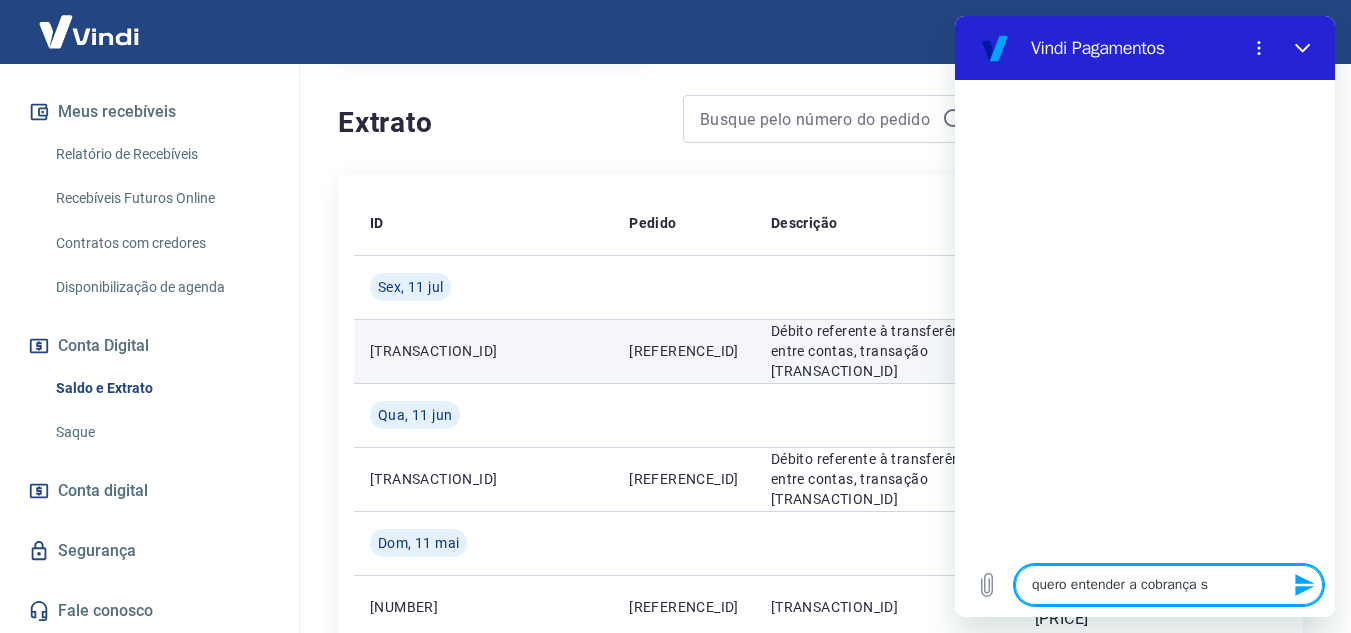 type on "quero entender a cobrança se" 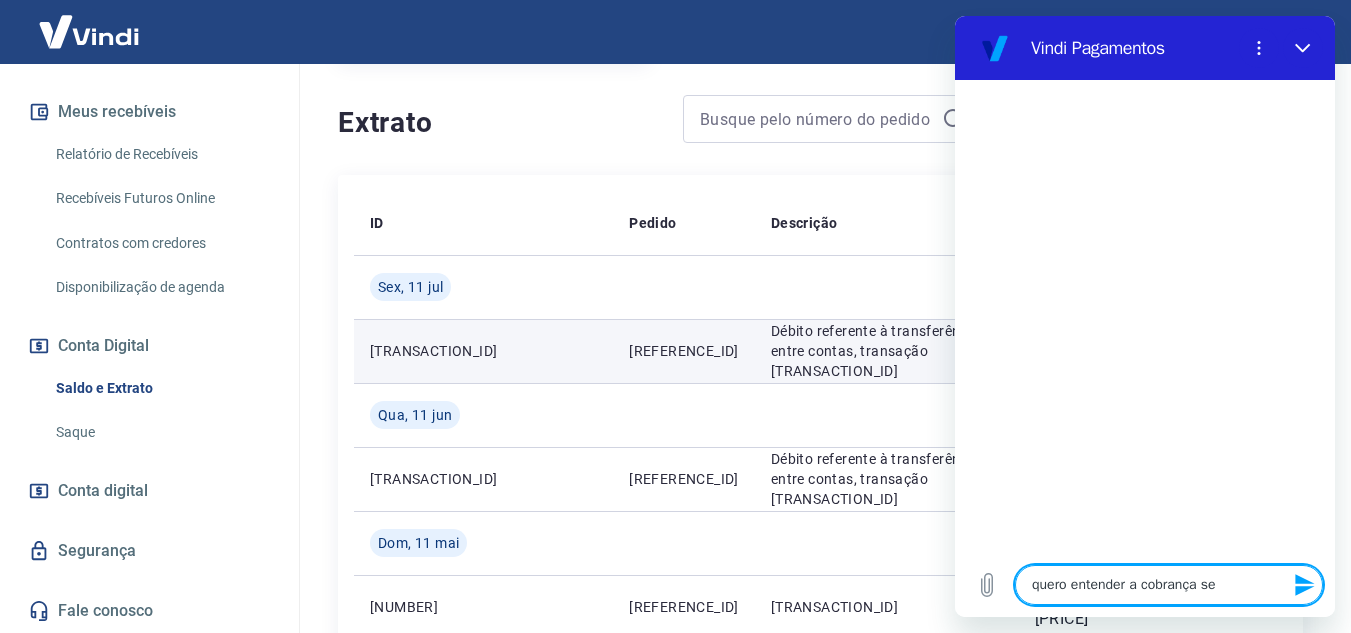 type on "quero entender a cobrança sen" 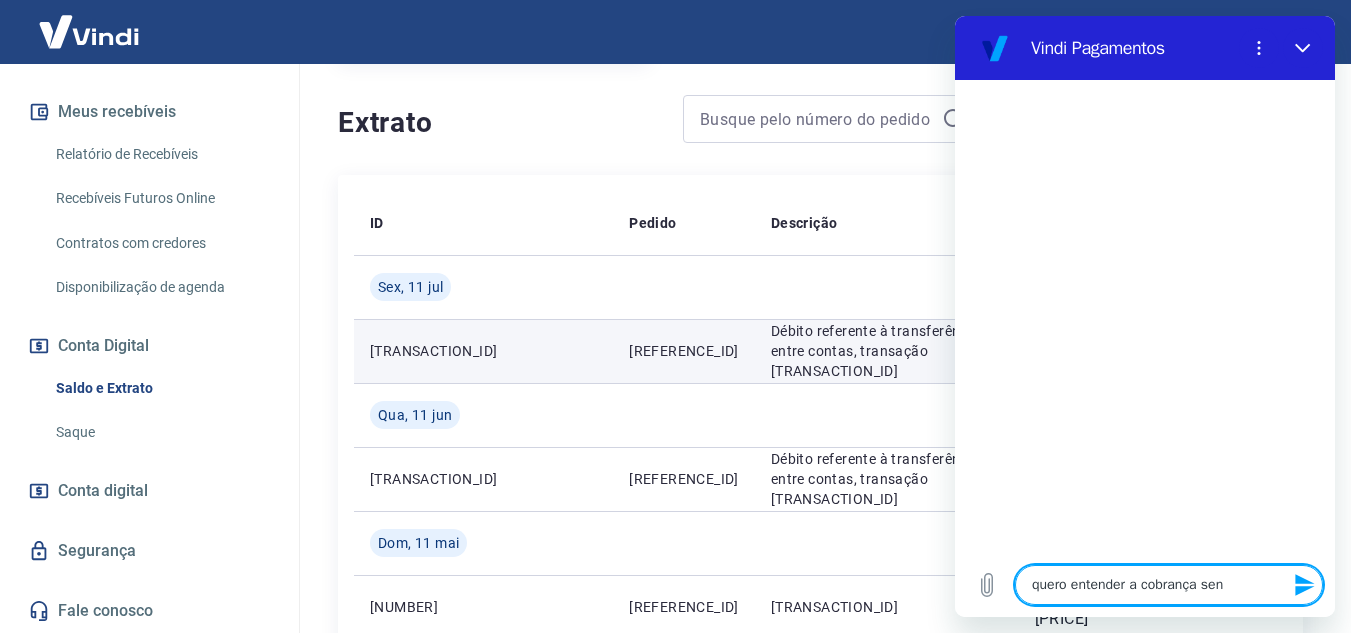 type on "quero entender a cobrança send" 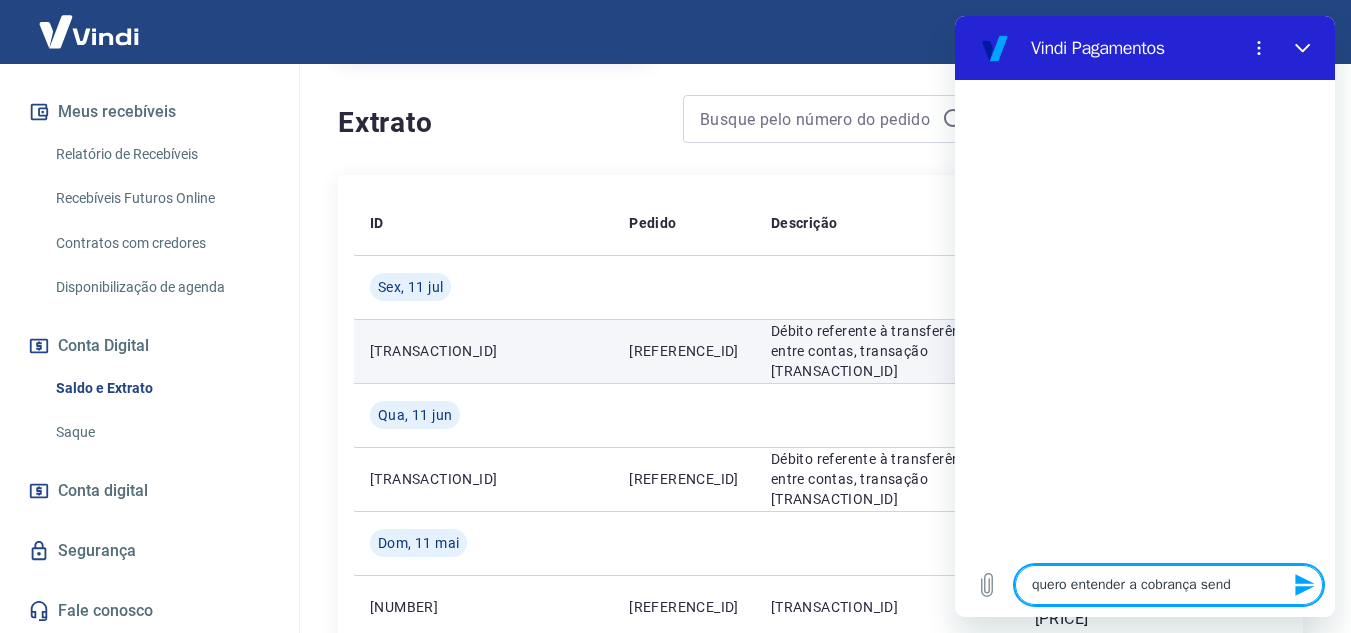 type on "x" 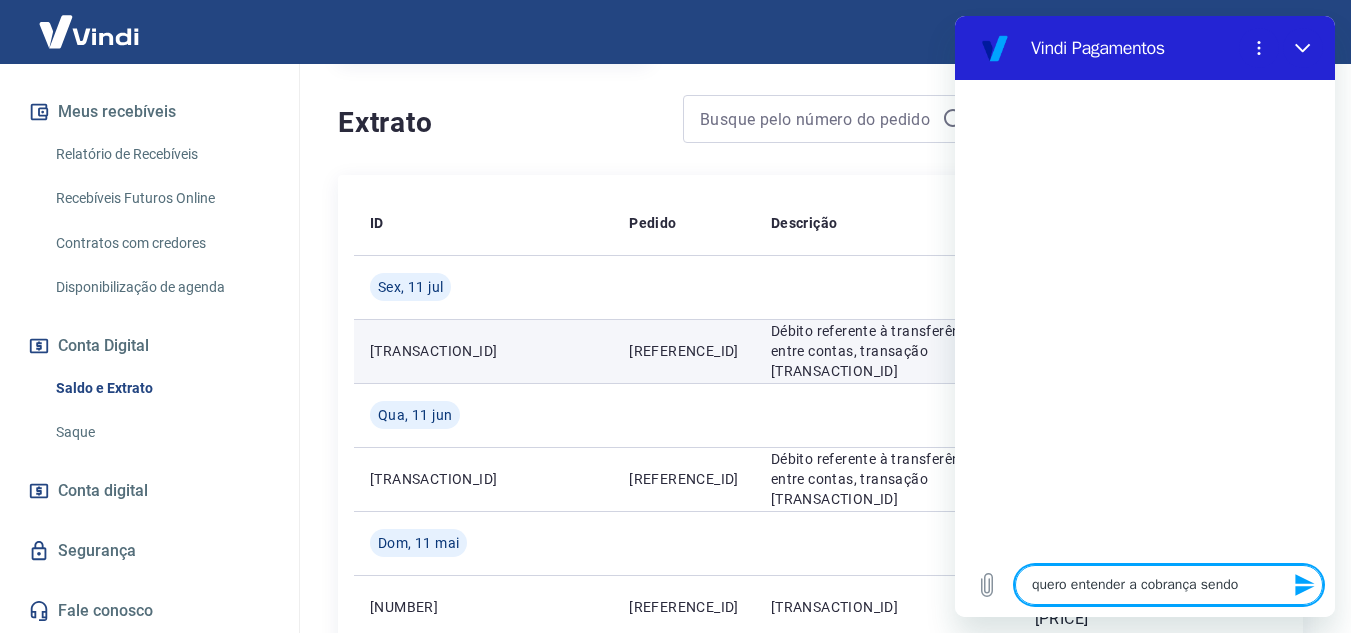 type on "quero entender a cobrança sendo" 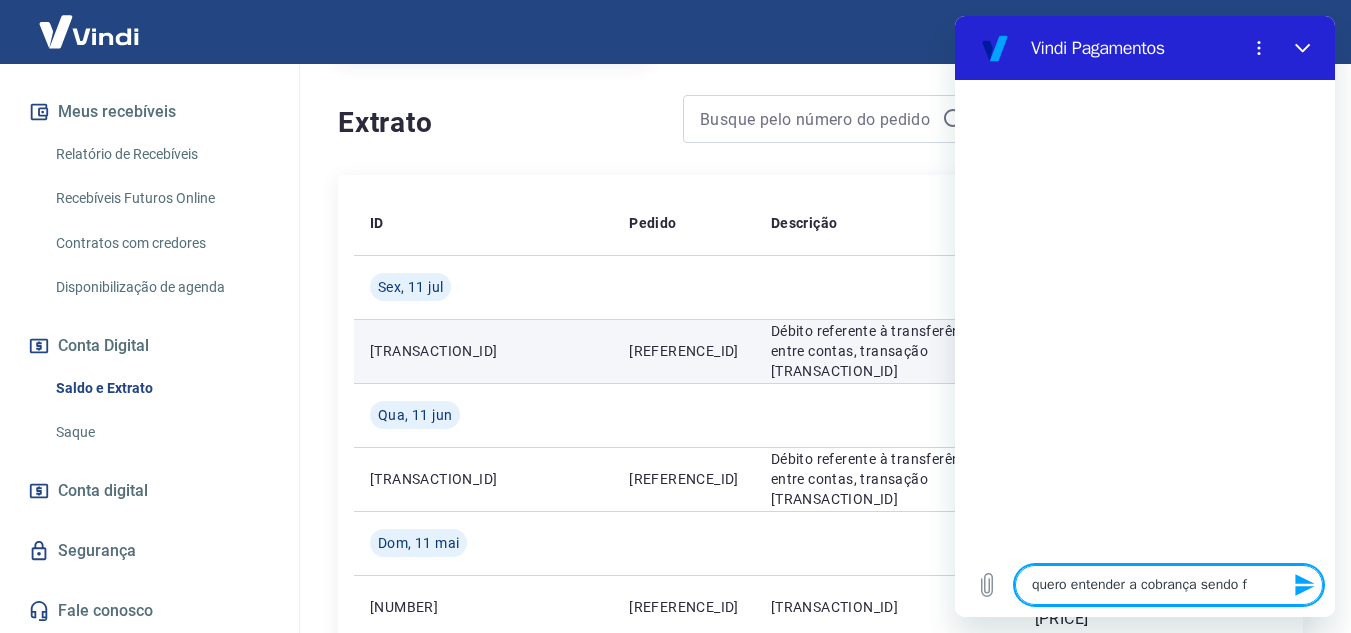 type on "quero entender a cobrança sendo fe" 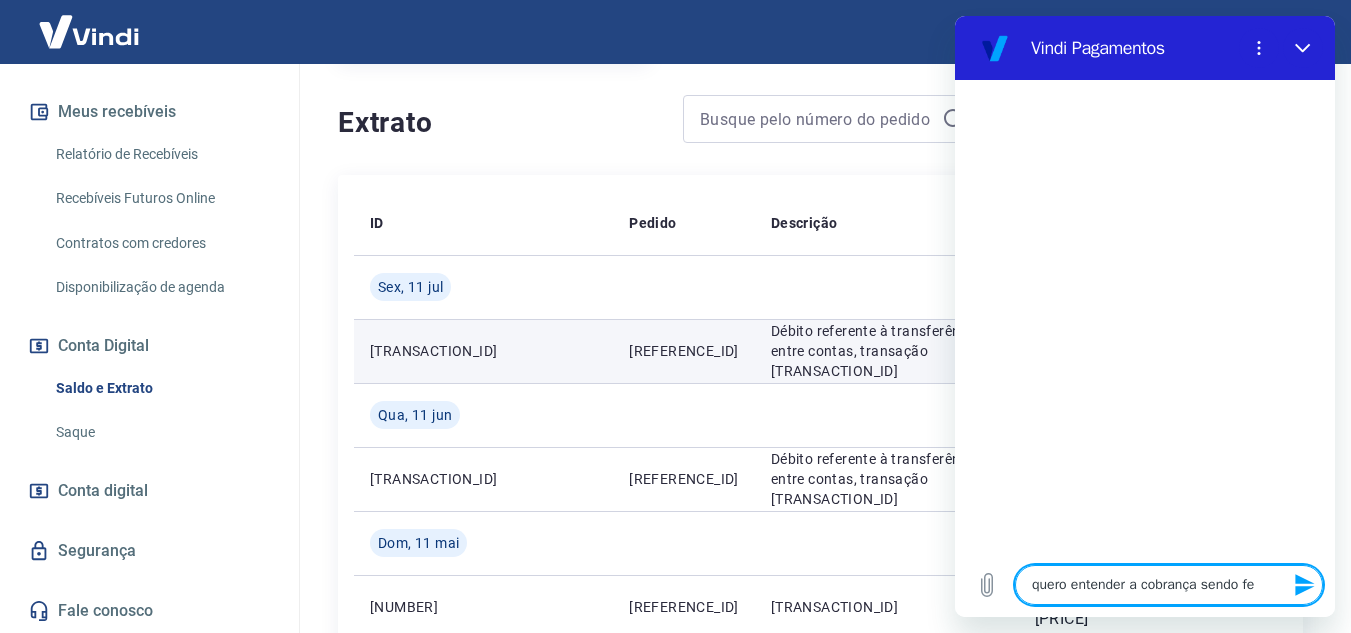 type on "quero entender a cobrança sendo fei" 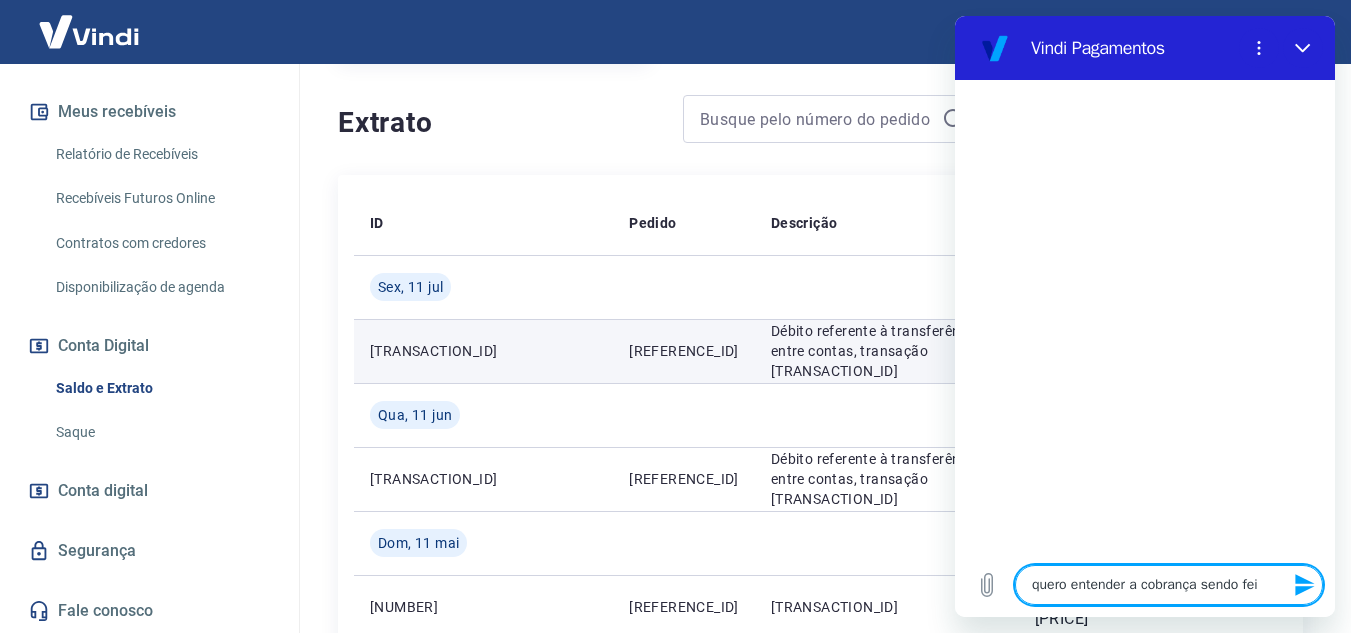 type on "quero entender a cobrança sendo feit" 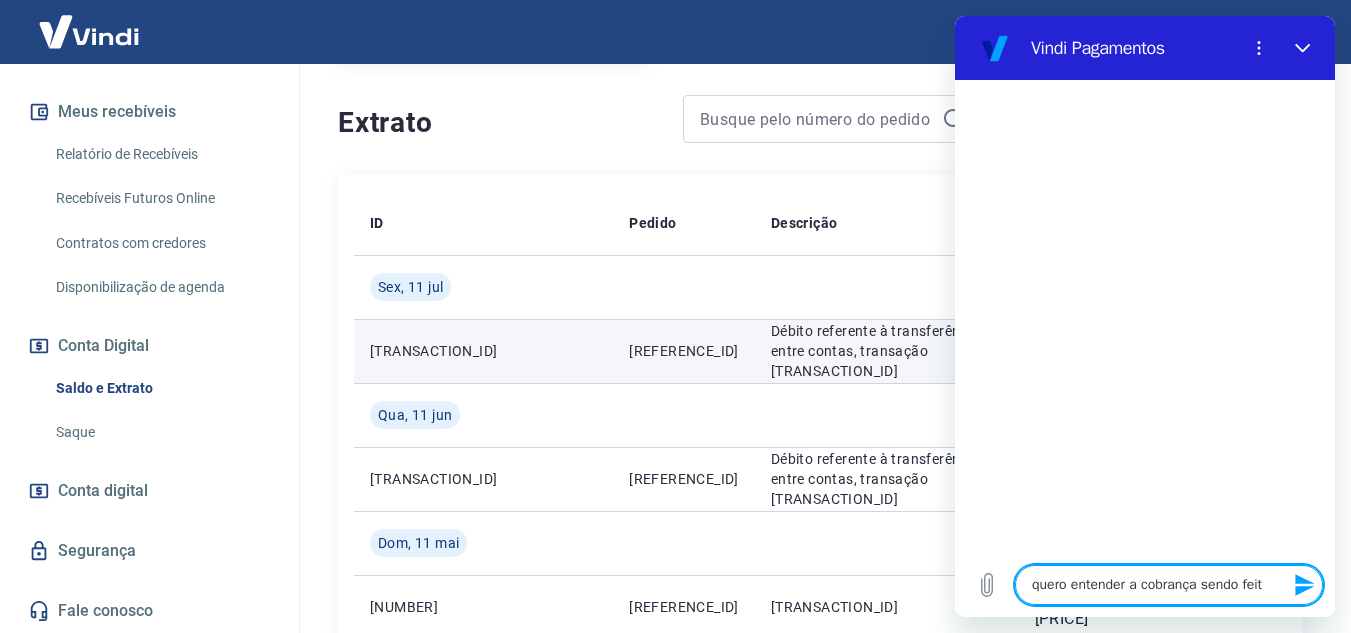 type on "quero entender a cobrança sendo feita" 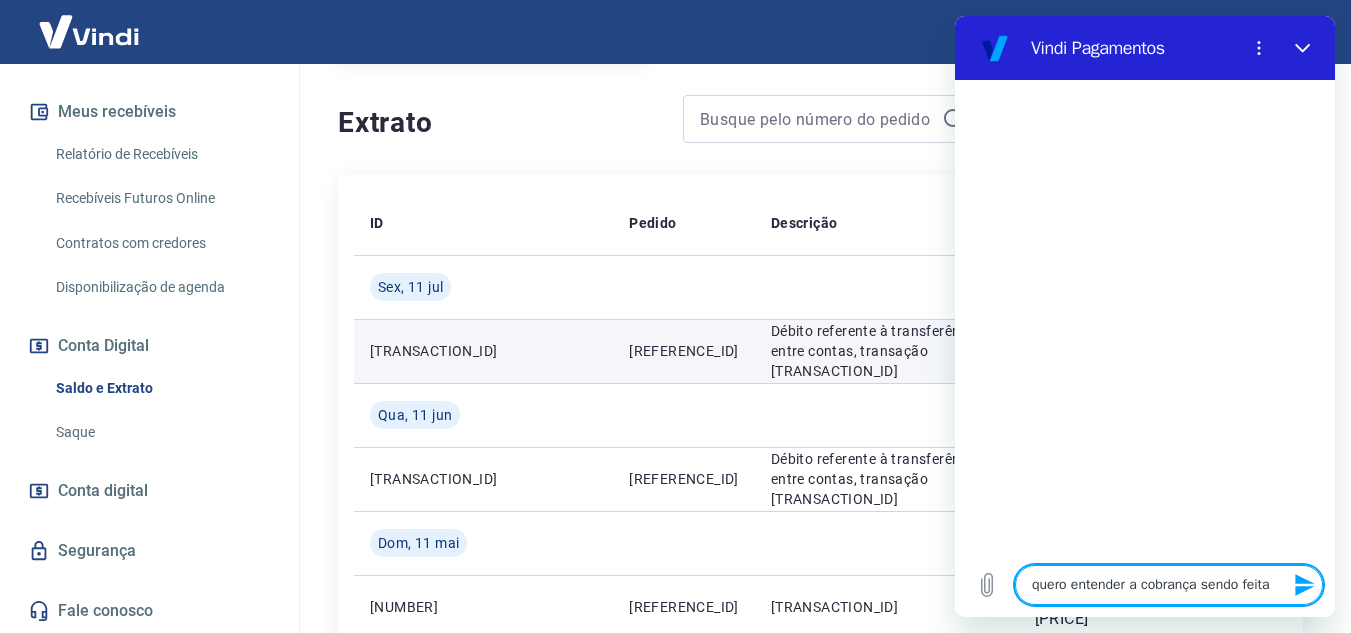 type on "quero entender a cobrança sendo feita" 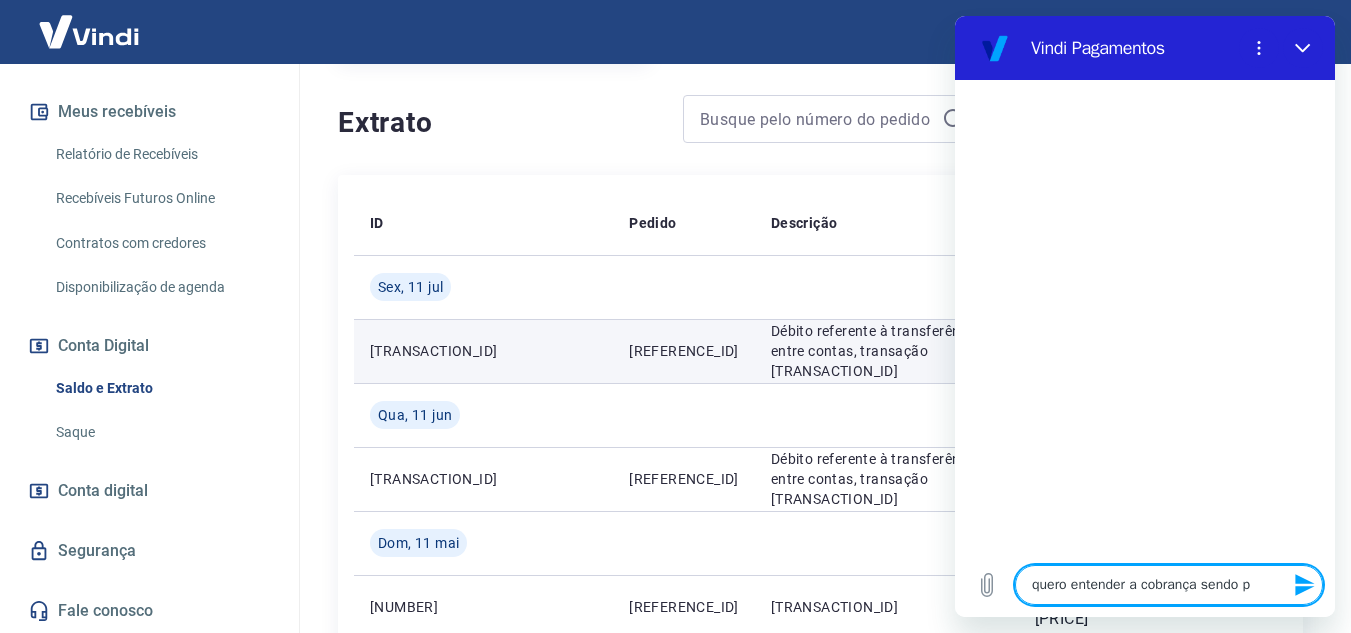 type on "quero entender a cobrança sendo feita pa" 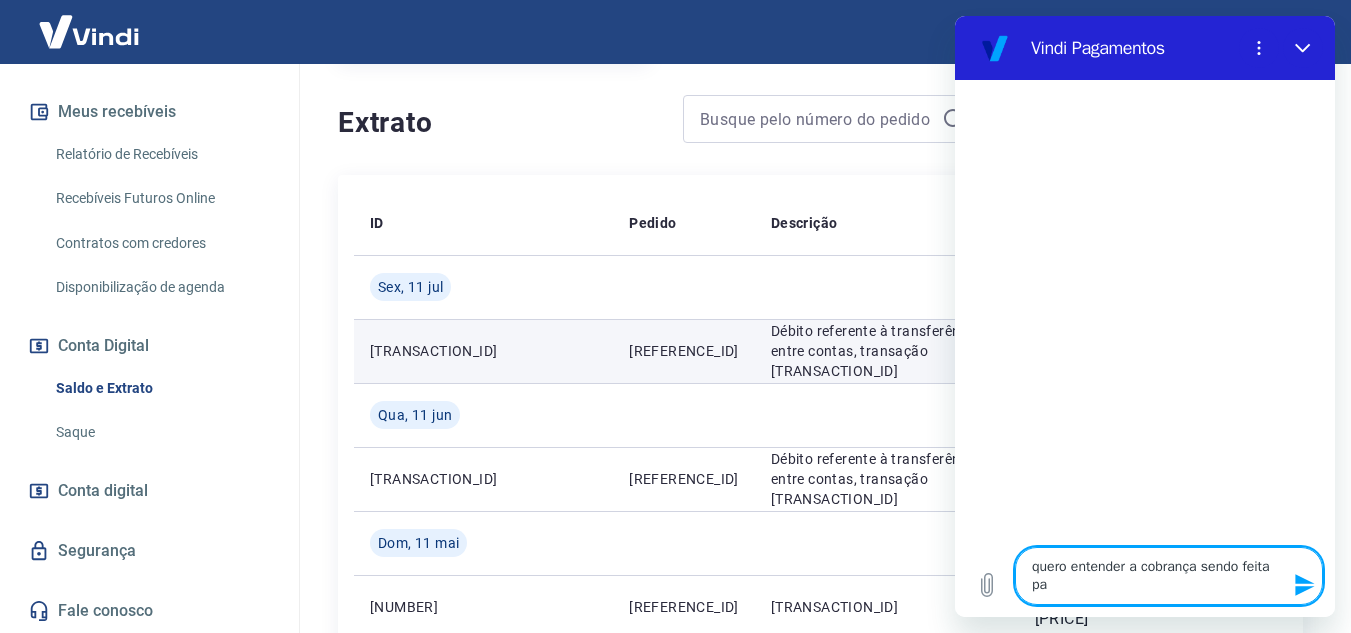 type on "quero entender a cobrança sendo feita par" 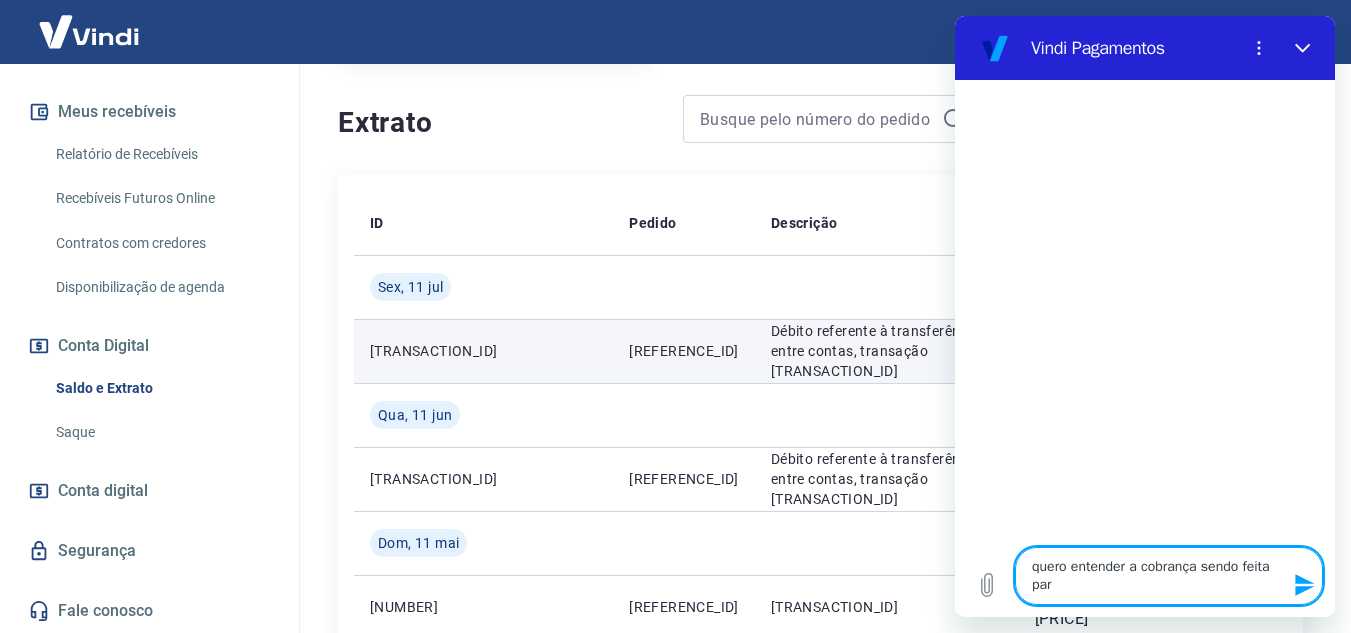 type on "quero entender a cobrança sendo feita para" 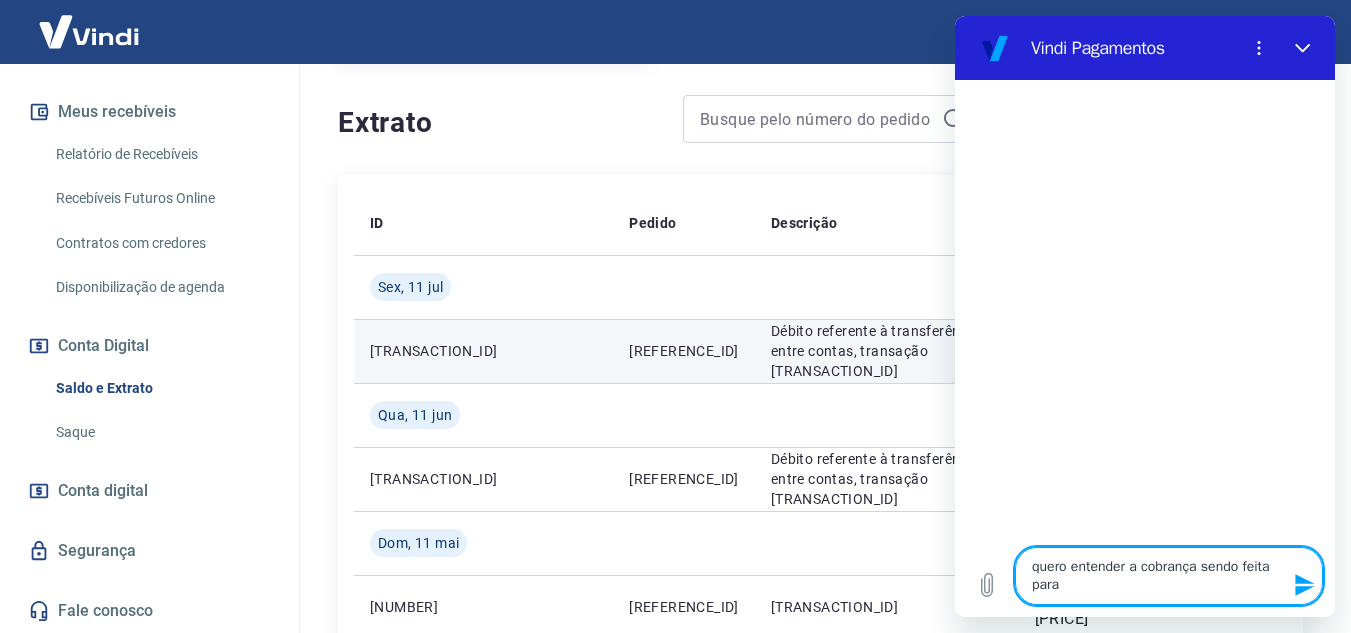 type on "quero entender a cobrança sendo feita para" 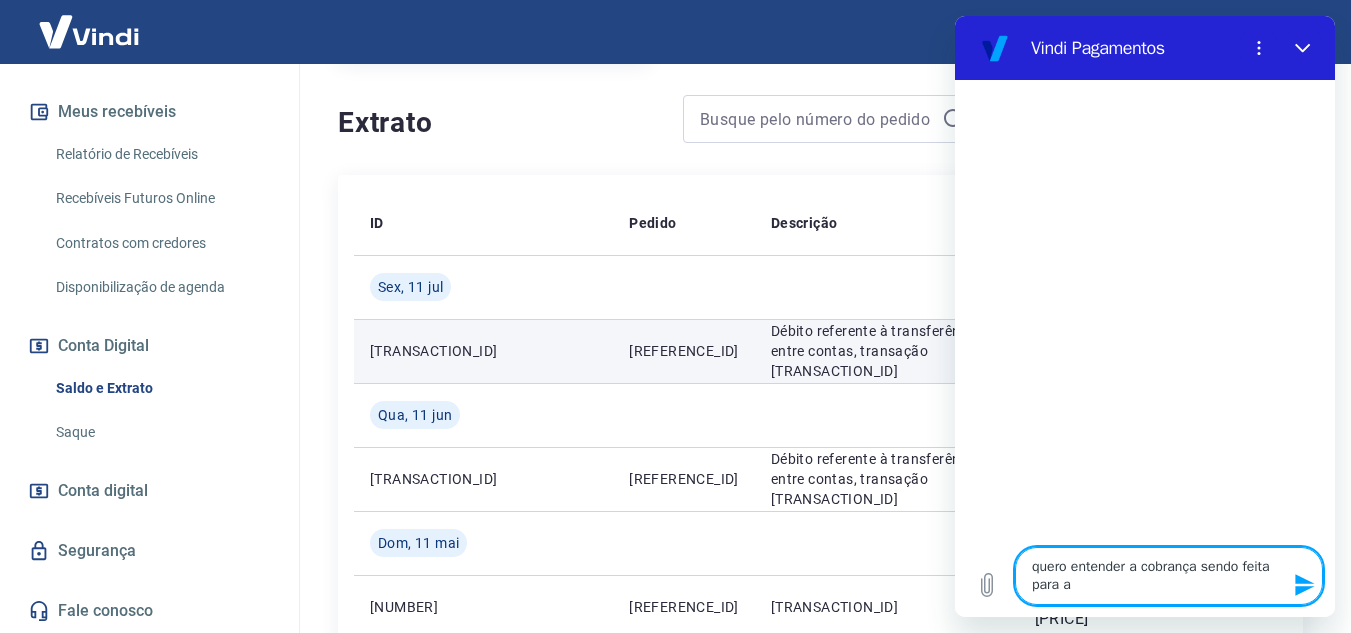 type on "quero entender a cobrança sendo feita para a" 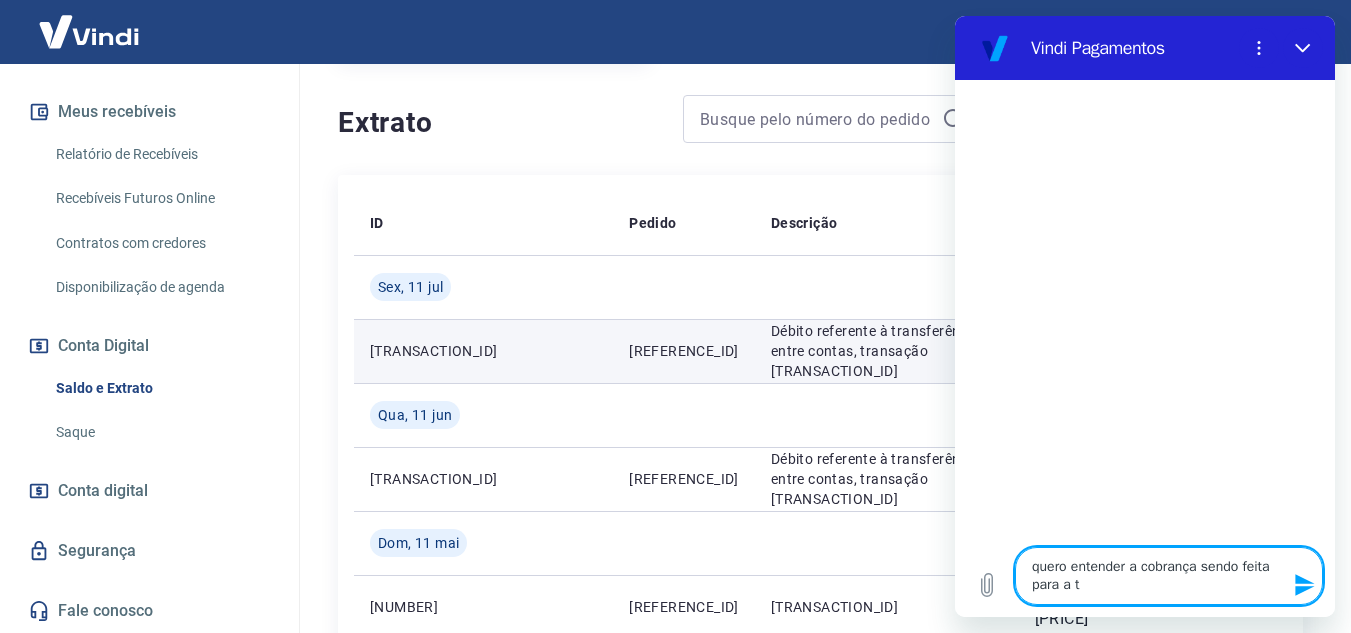type on "quero entender a cobrança sendo feita para a tr" 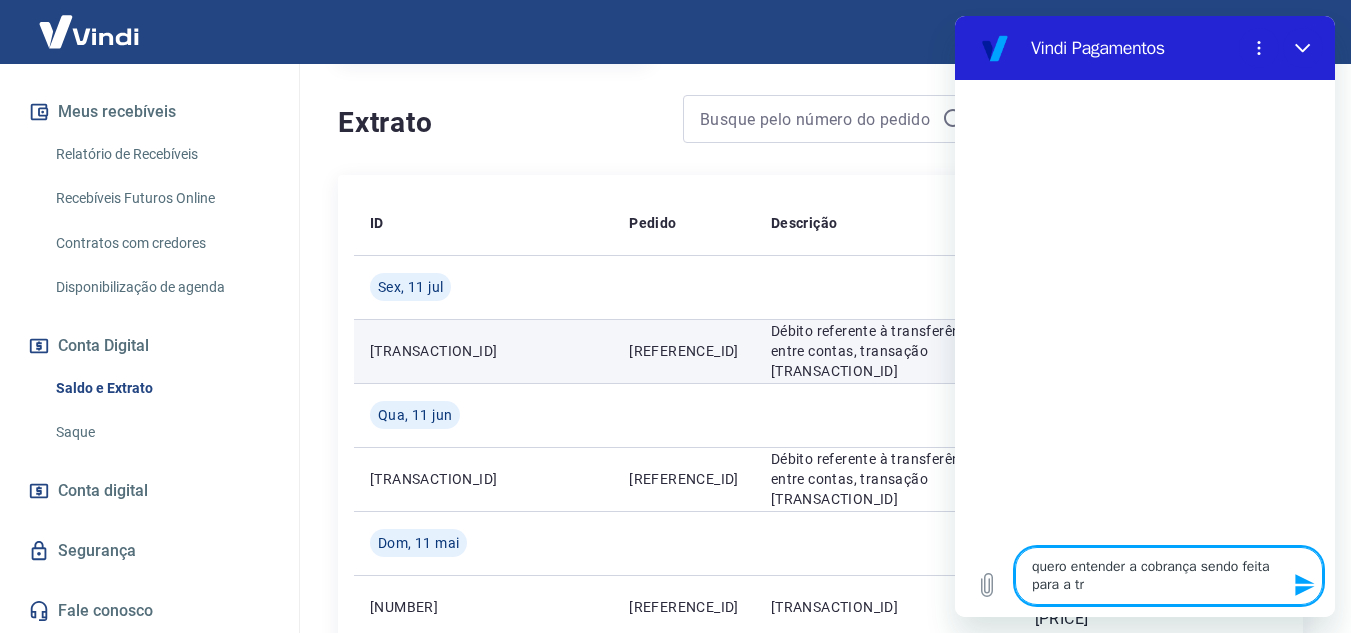 type on "quero entender a cobrança sendo feita para a tra" 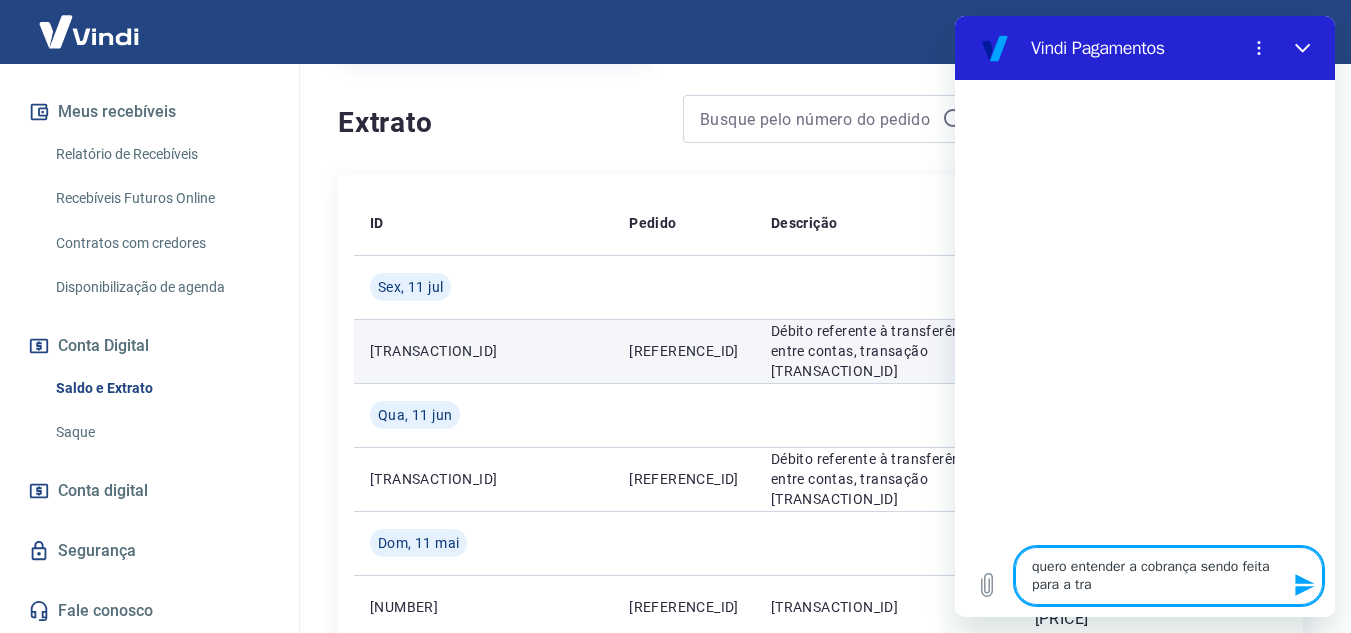 type on "quero entender a cobrança sendo feita para a tray" 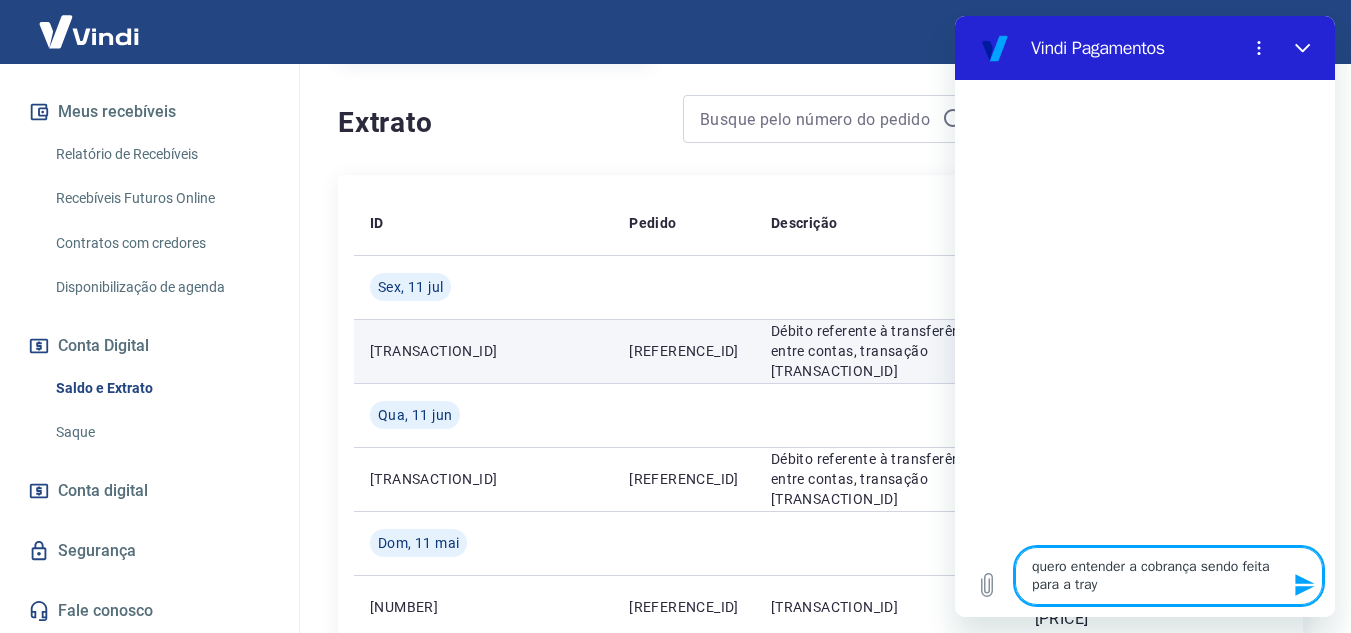 type 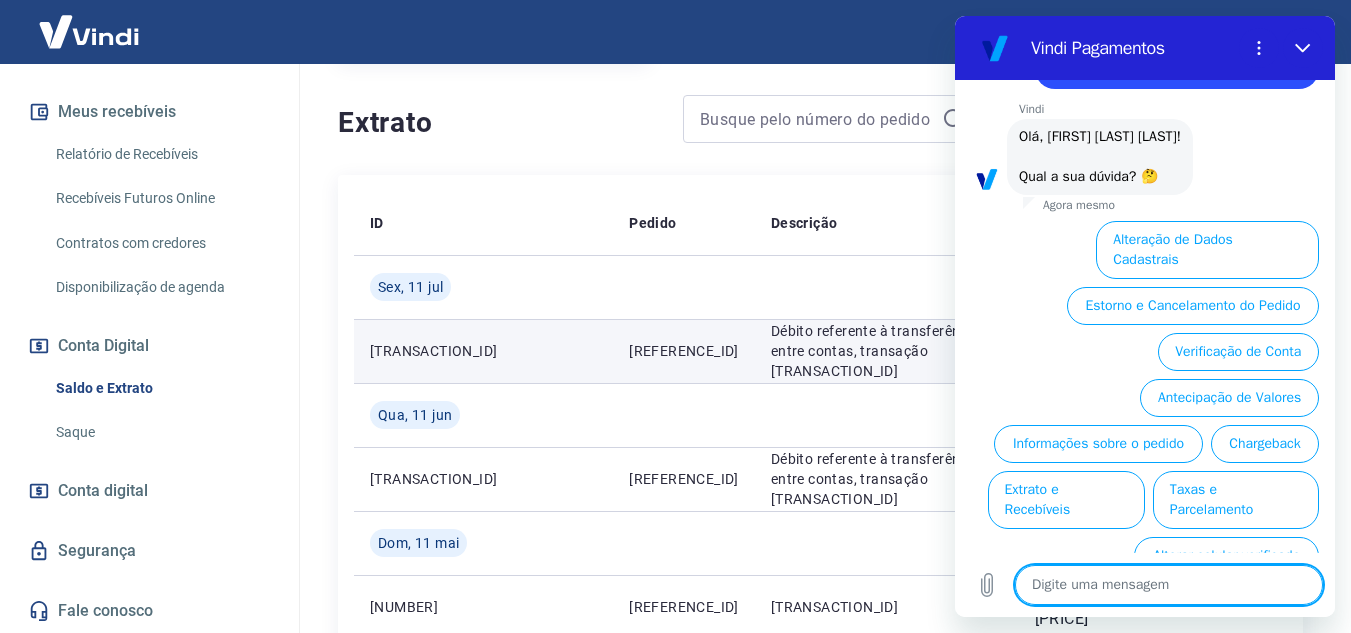 scroll, scrollTop: 120, scrollLeft: 0, axis: vertical 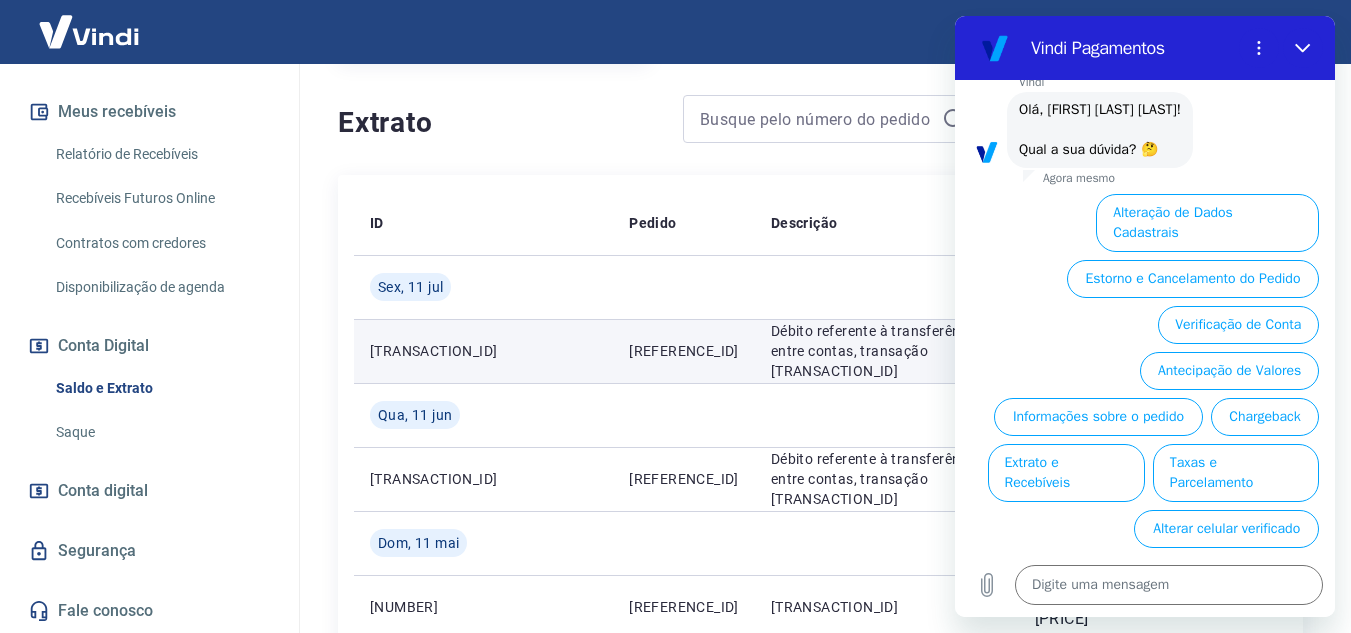 click on "[TRANSACTION_ID]" at bounding box center [483, 351] 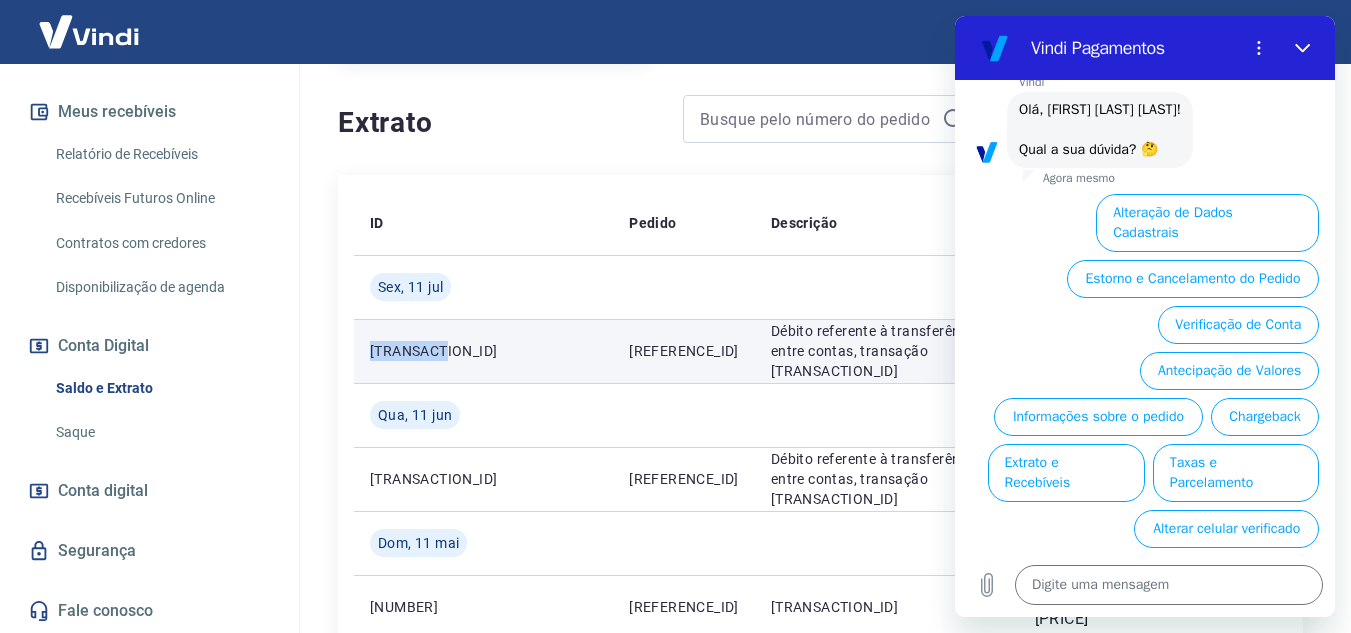 click on "[TRANSACTION_ID]" at bounding box center [483, 351] 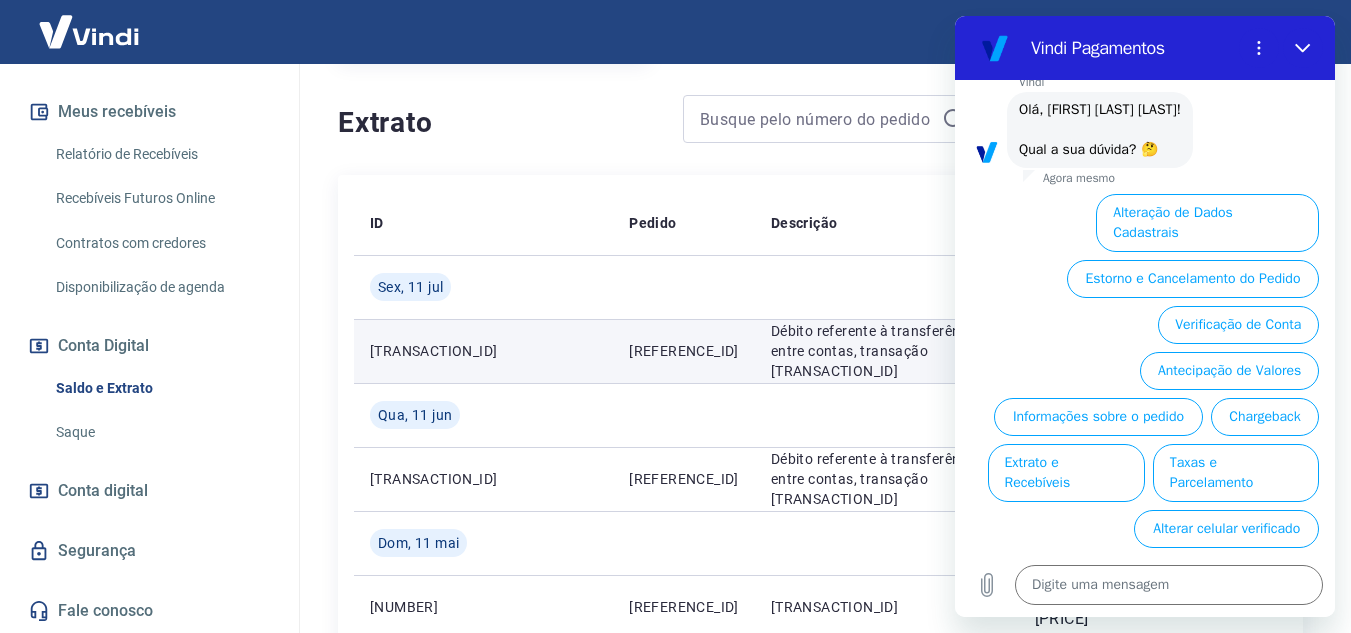 click on "[REFERENCE_ID]" at bounding box center [684, 351] 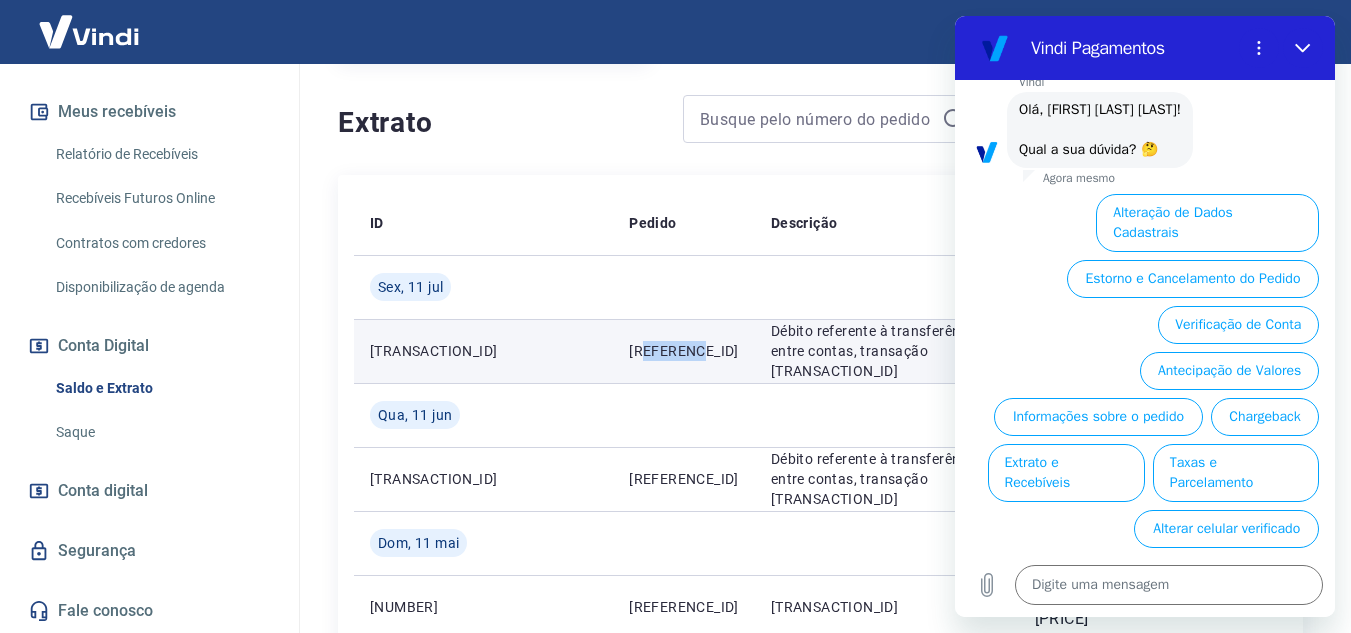 click on "[REFERENCE_ID]" at bounding box center [684, 351] 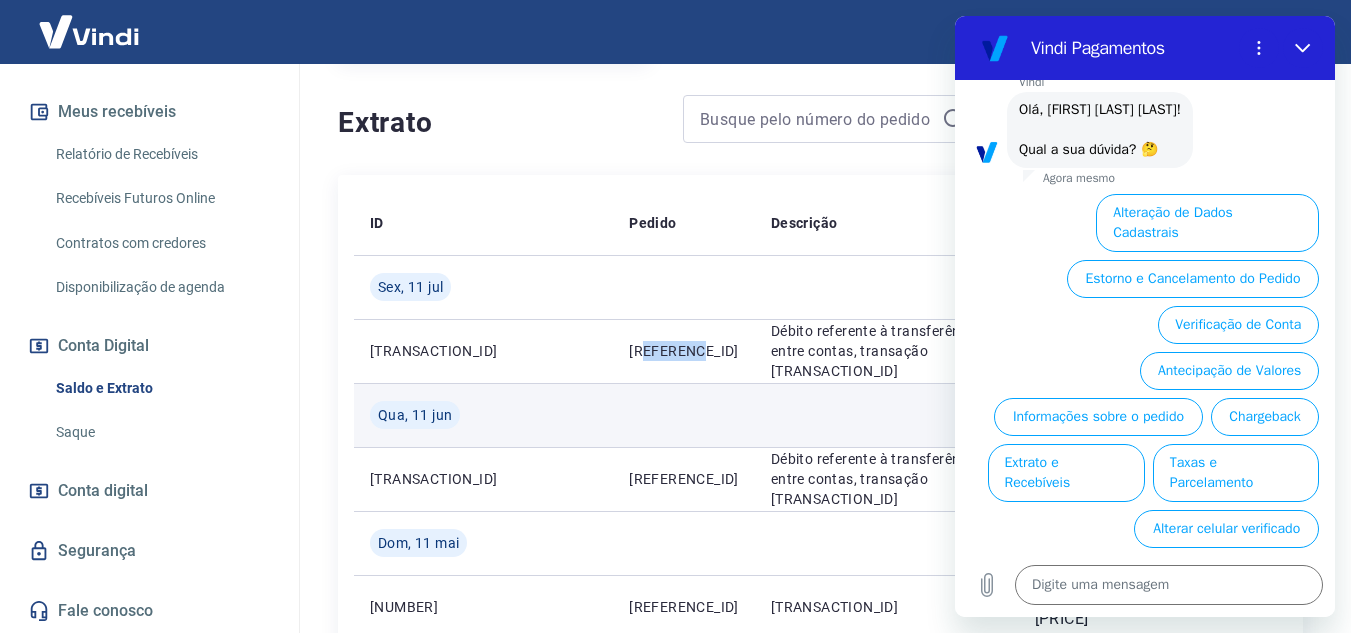copy on "[REFERENCE_ID]" 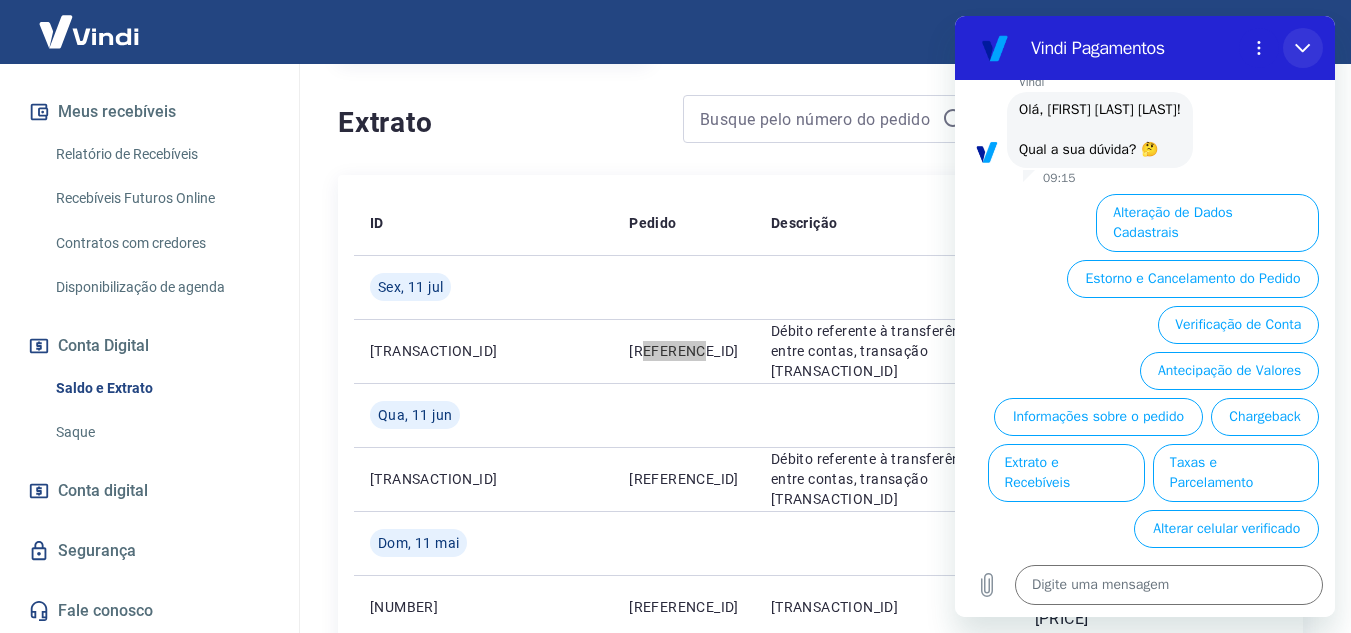 click 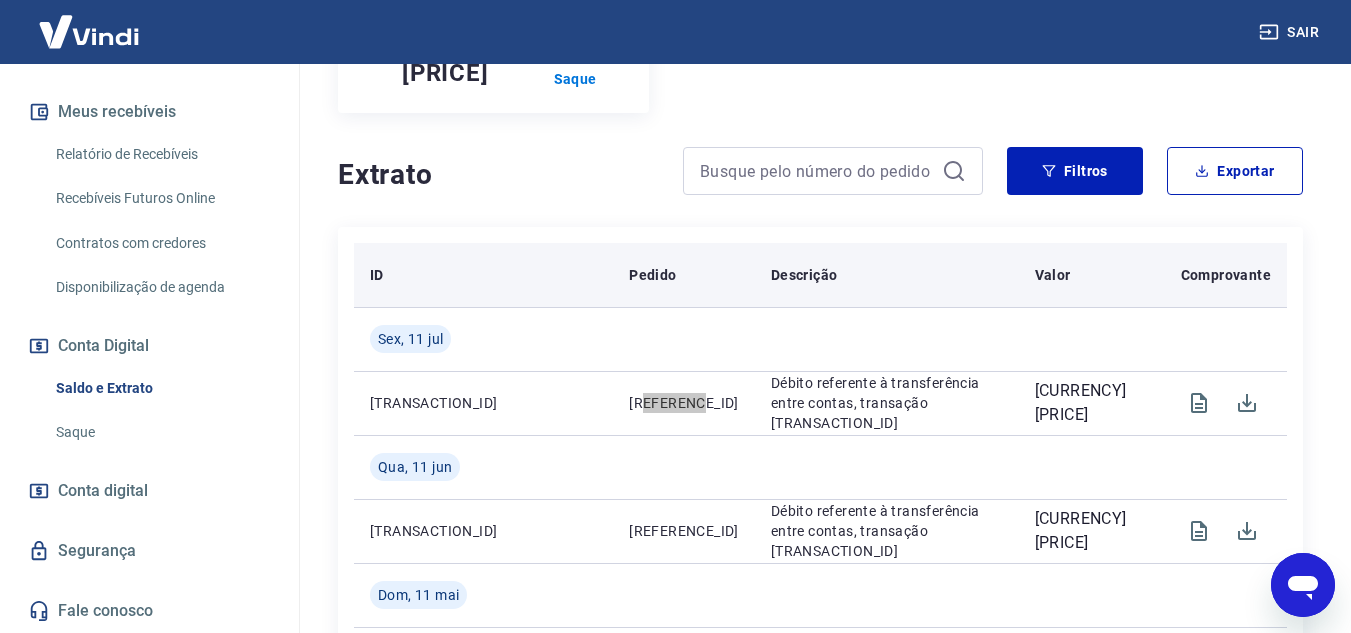 scroll, scrollTop: 500, scrollLeft: 0, axis: vertical 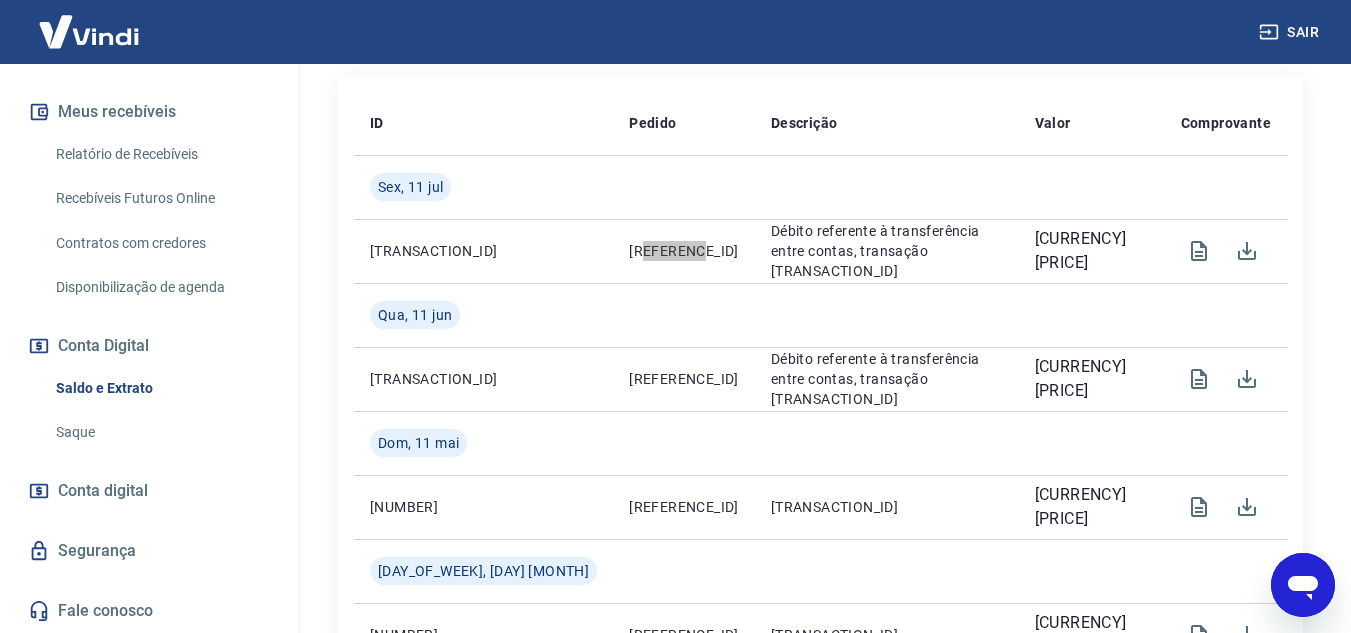 type on "x" 